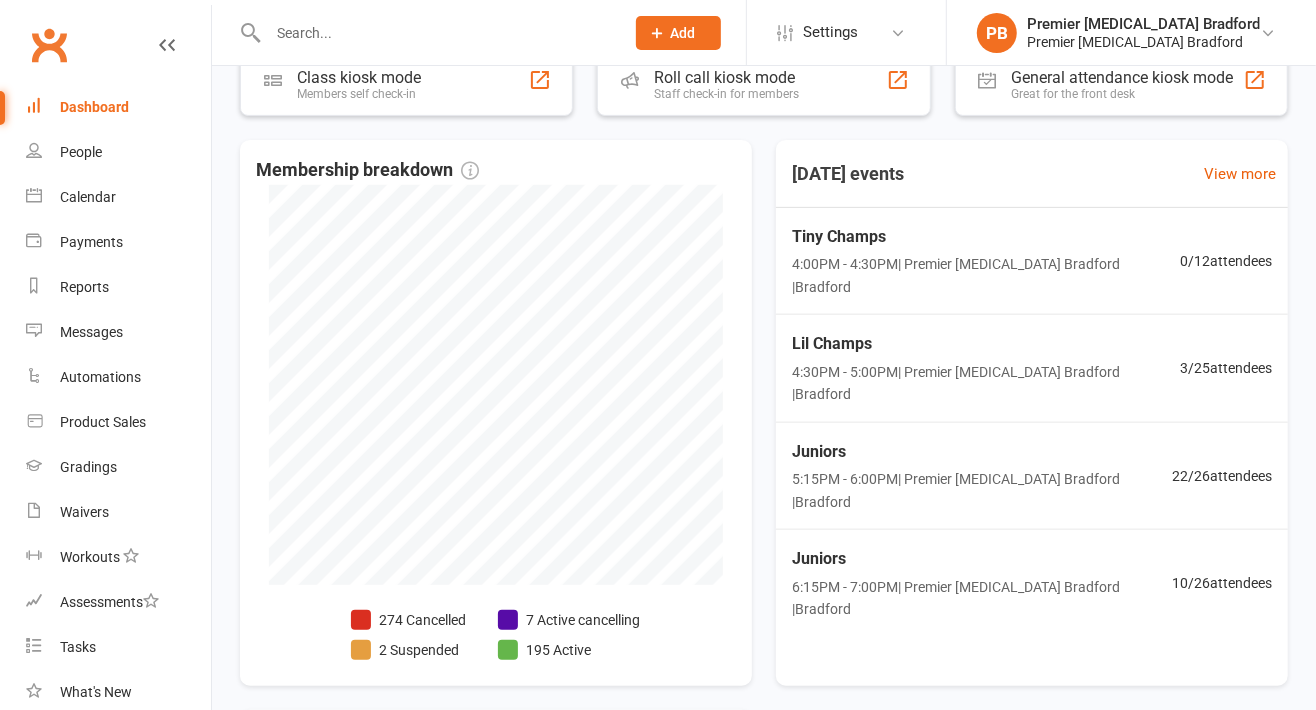 scroll, scrollTop: 0, scrollLeft: 0, axis: both 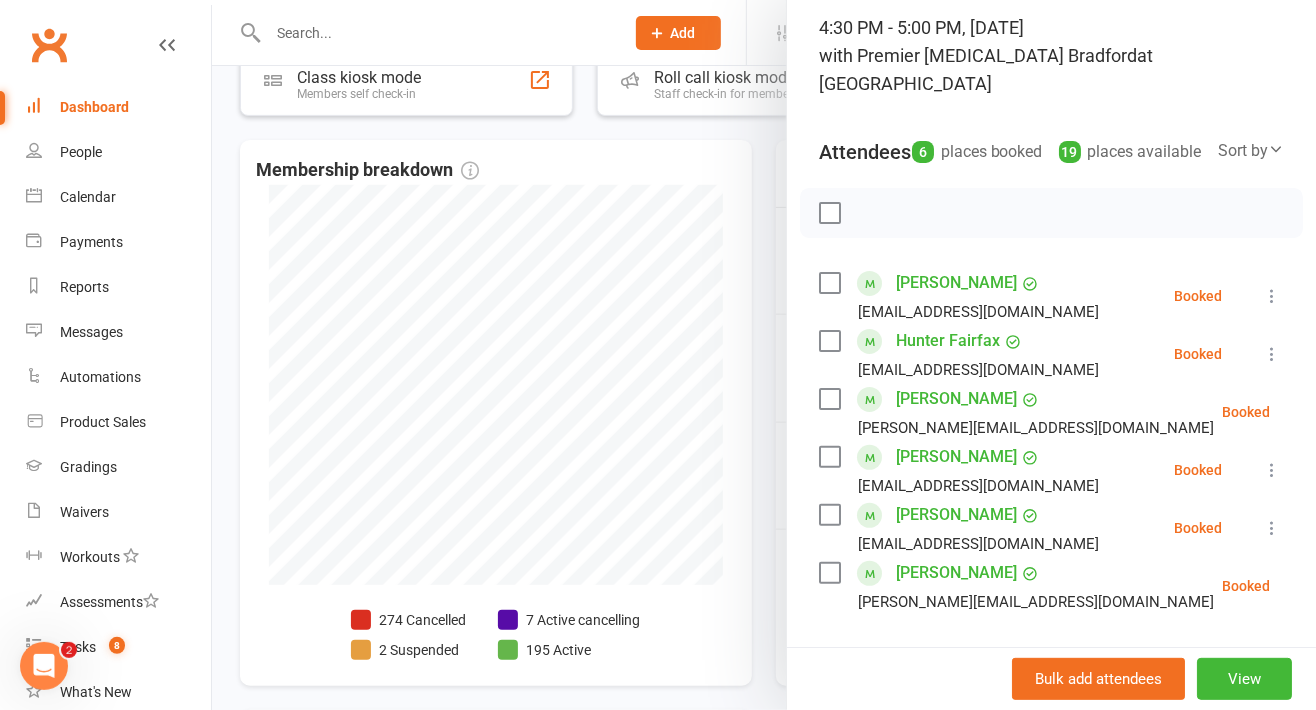 click at bounding box center (764, 355) 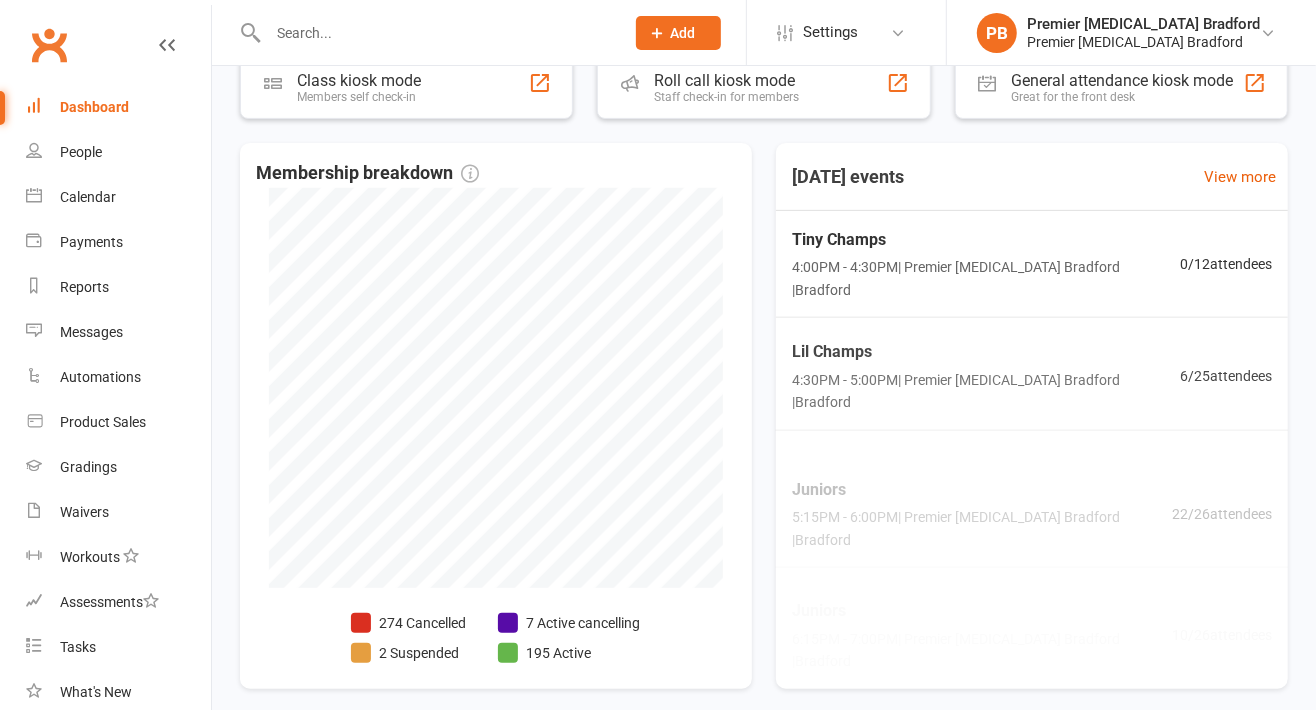 scroll, scrollTop: 388, scrollLeft: 0, axis: vertical 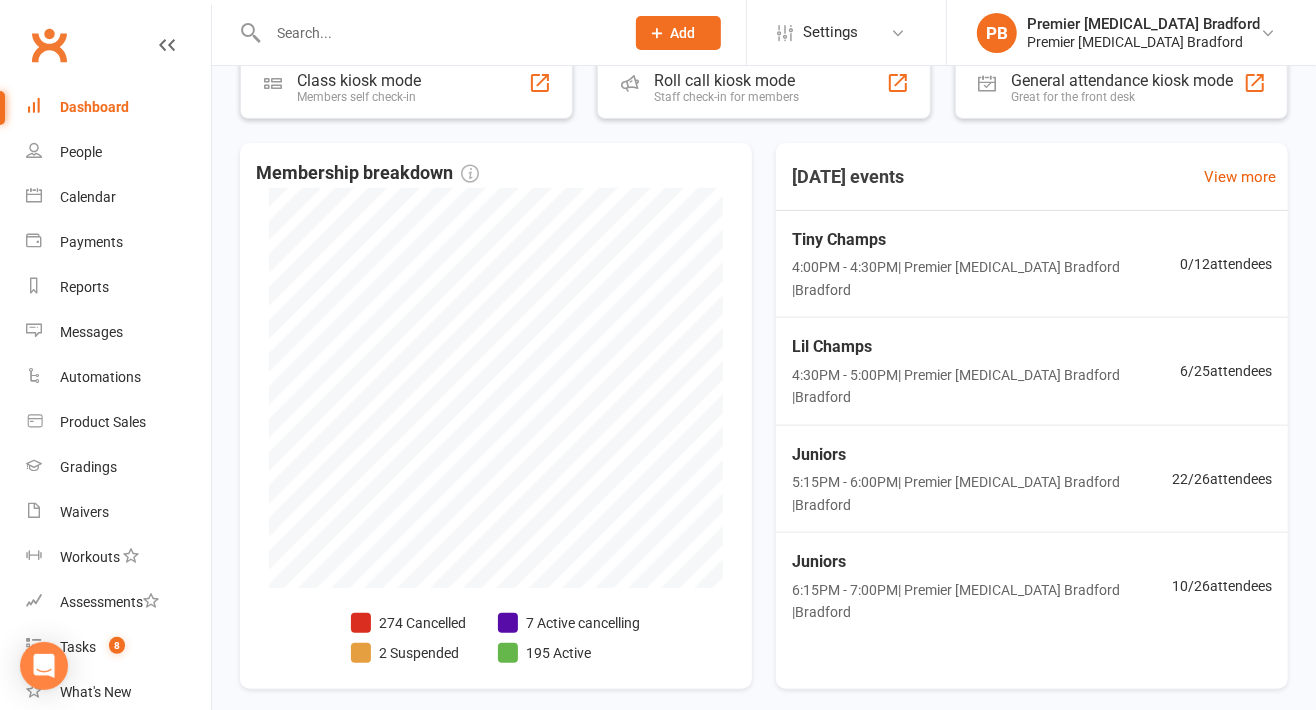 click on "Lil Champs" at bounding box center (986, 347) 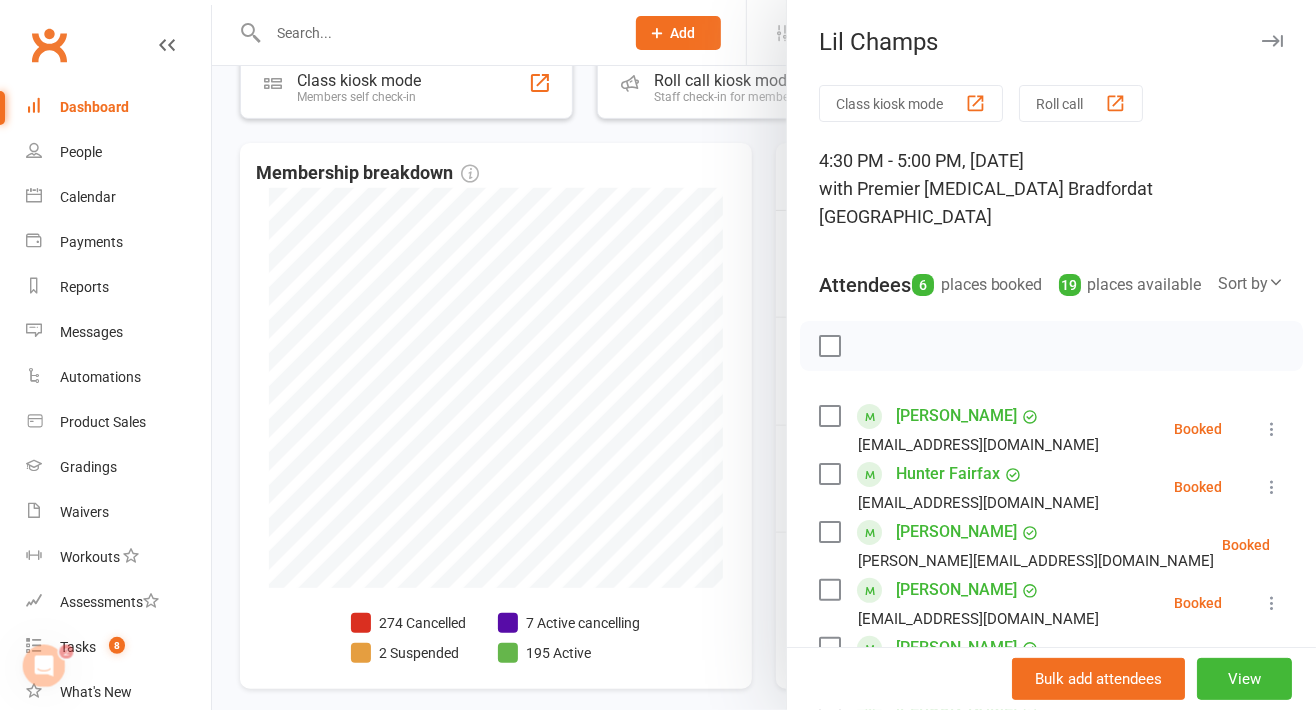 scroll, scrollTop: 0, scrollLeft: 0, axis: both 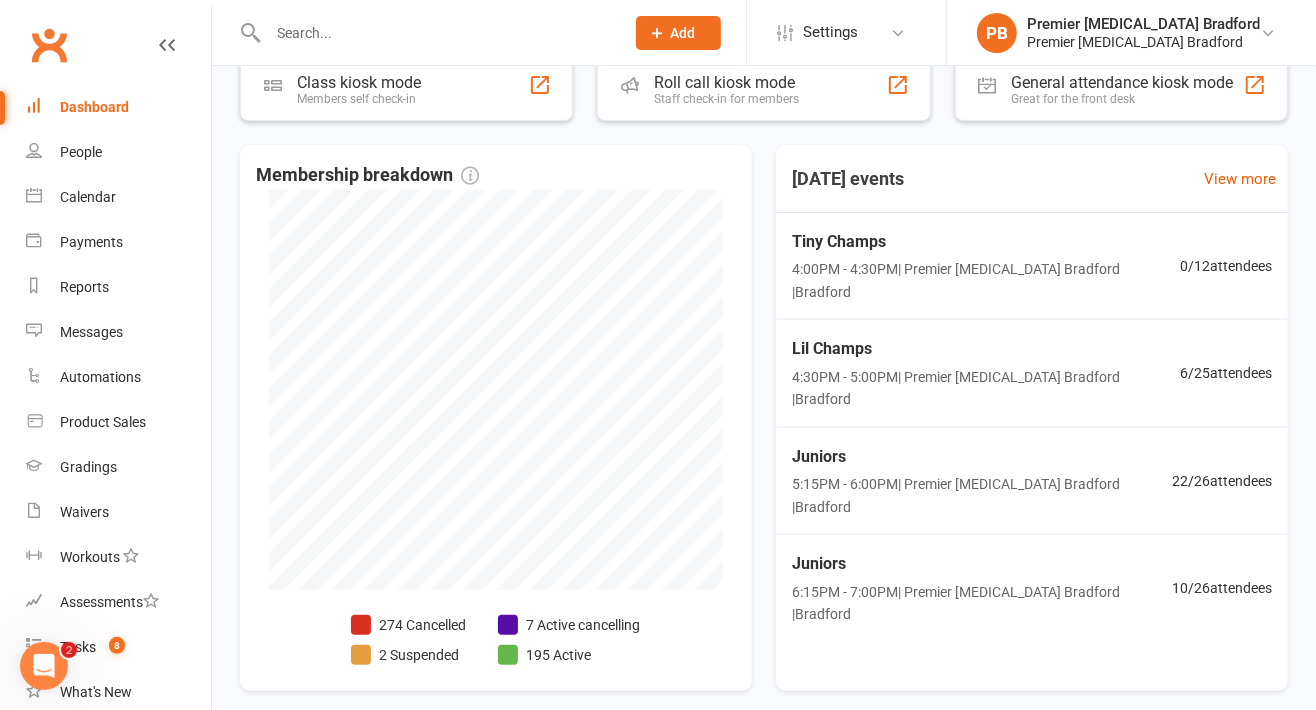 click on "Tiny Champs 4:00PM - 4:30PM  |   Premier Martial Arts Bradford |  Bradford 0  /  12  attendees" at bounding box center [1032, 266] 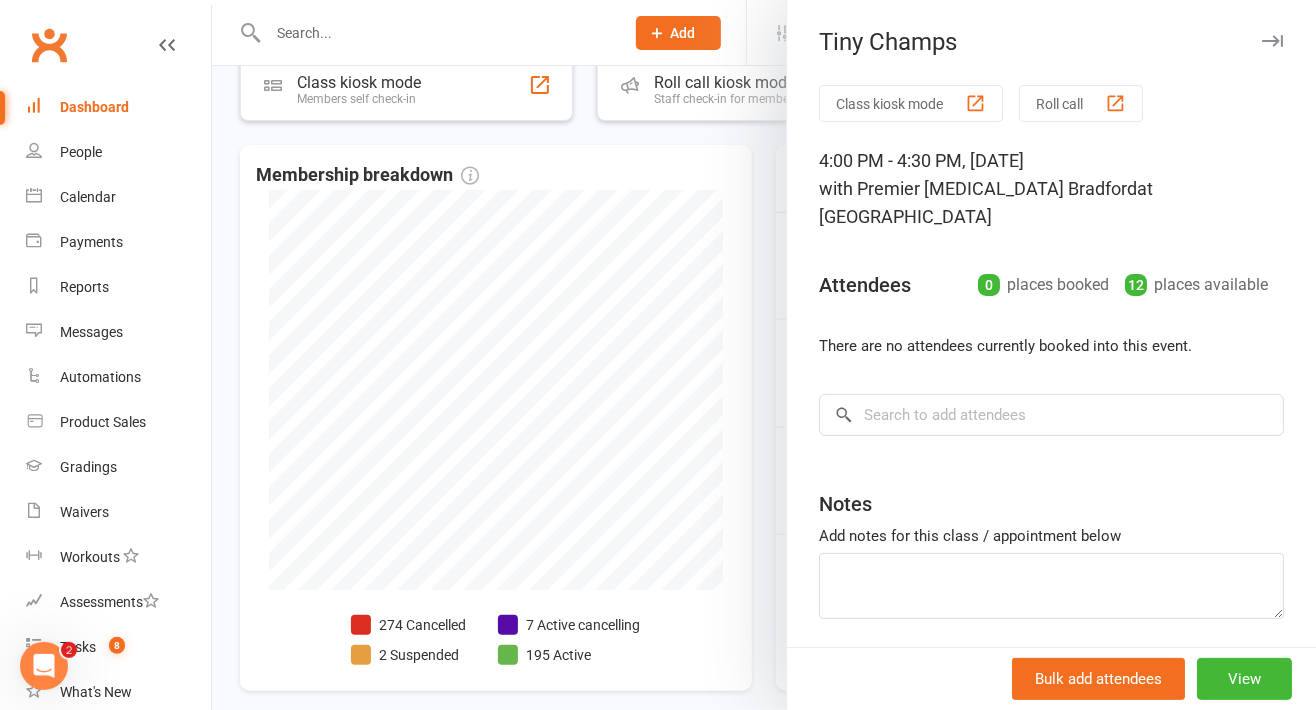 click at bounding box center [764, 355] 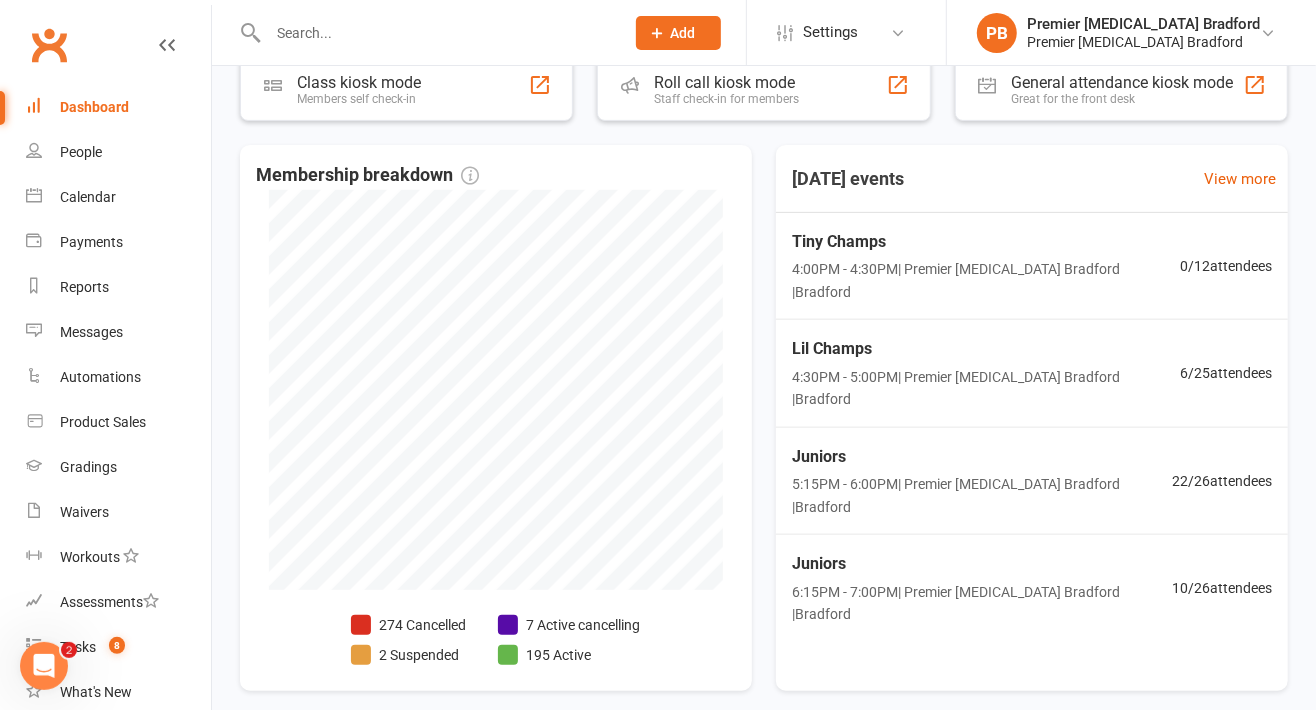 click on "4:30PM - 5:00PM  |   Premier Martial Arts Bradford |  Bradford" at bounding box center [986, 388] 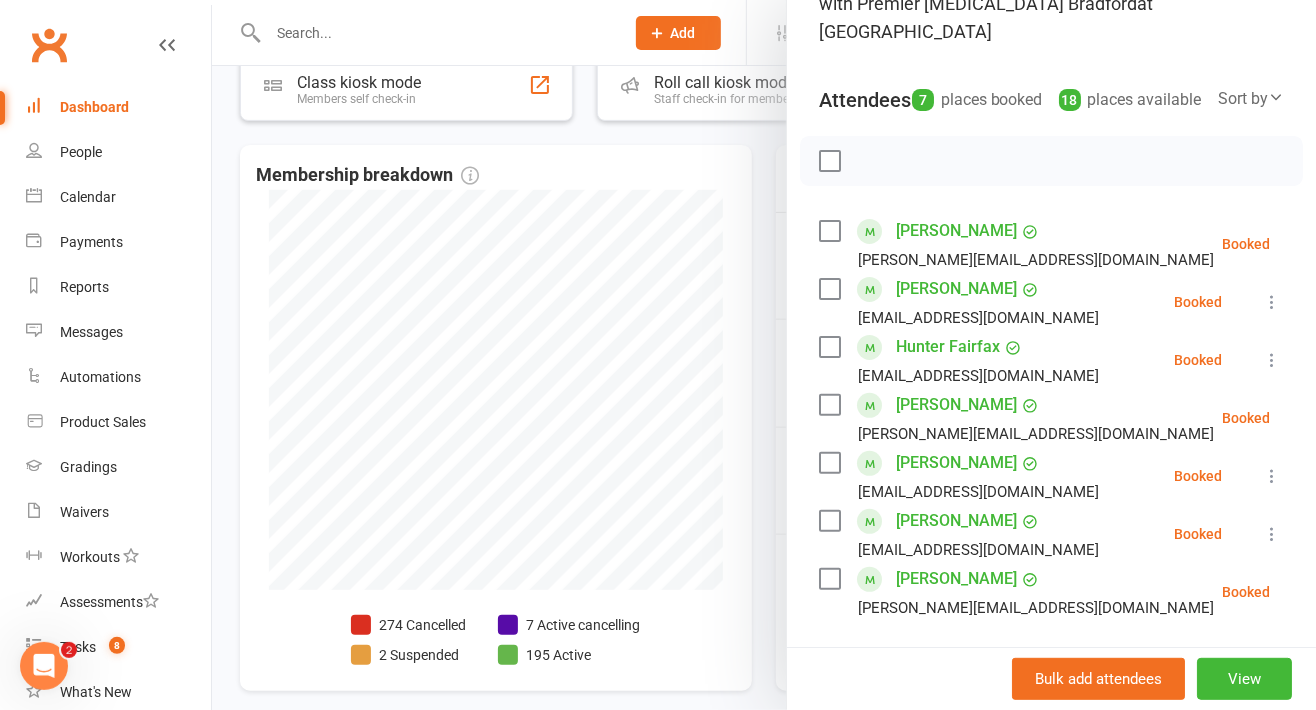 scroll, scrollTop: 186, scrollLeft: 0, axis: vertical 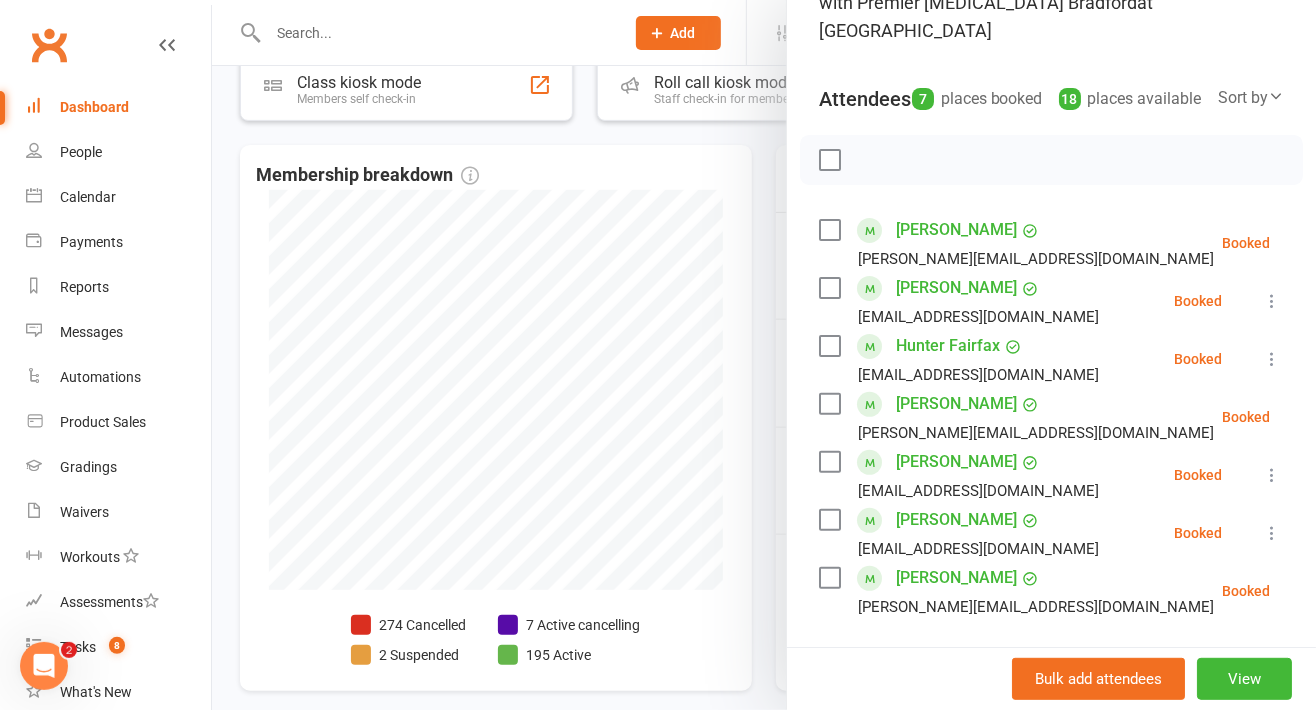 click at bounding box center (764, 355) 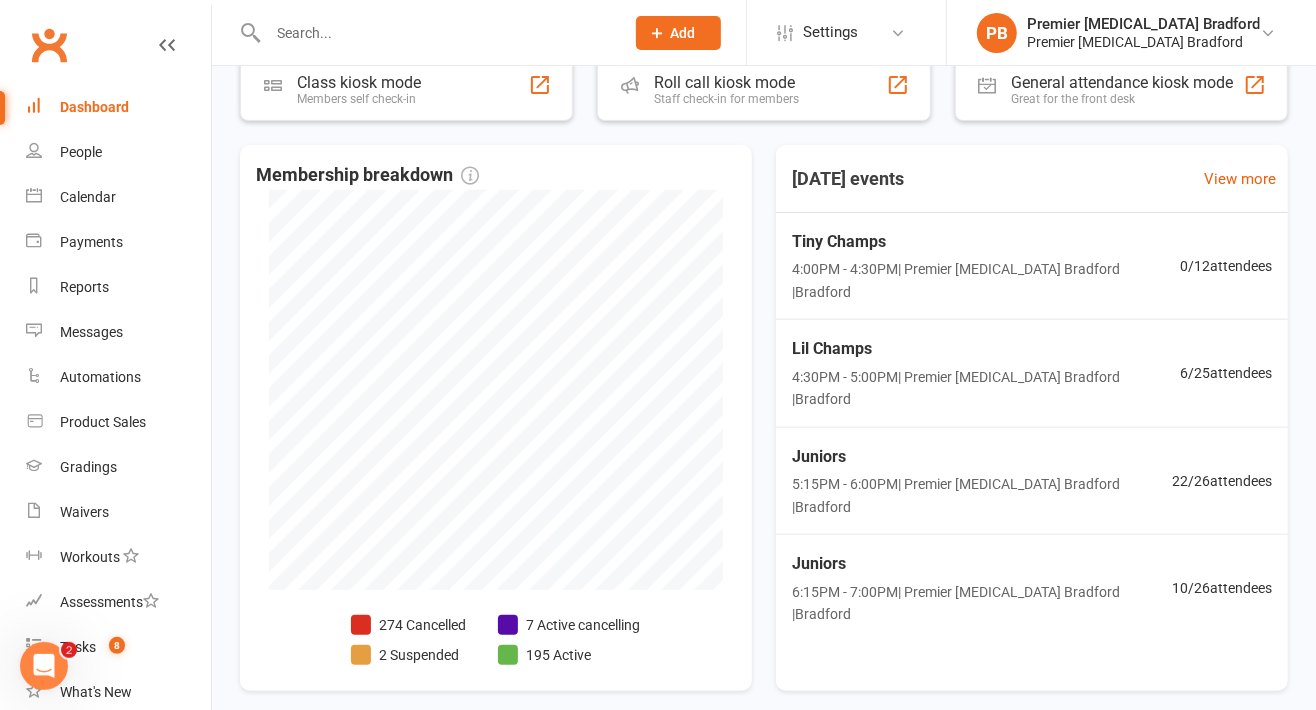 click on "4:30PM - 5:00PM  |   Premier Martial Arts Bradford |  Bradford" at bounding box center (986, 388) 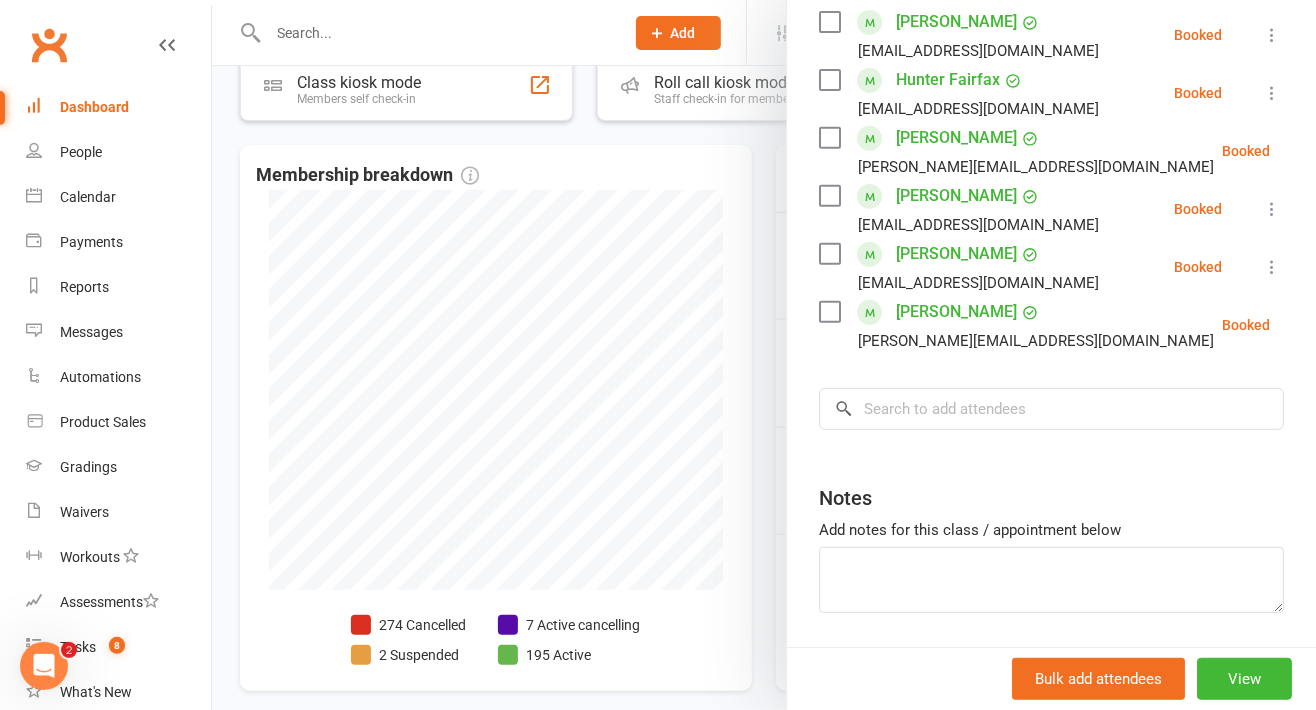 scroll, scrollTop: 471, scrollLeft: 0, axis: vertical 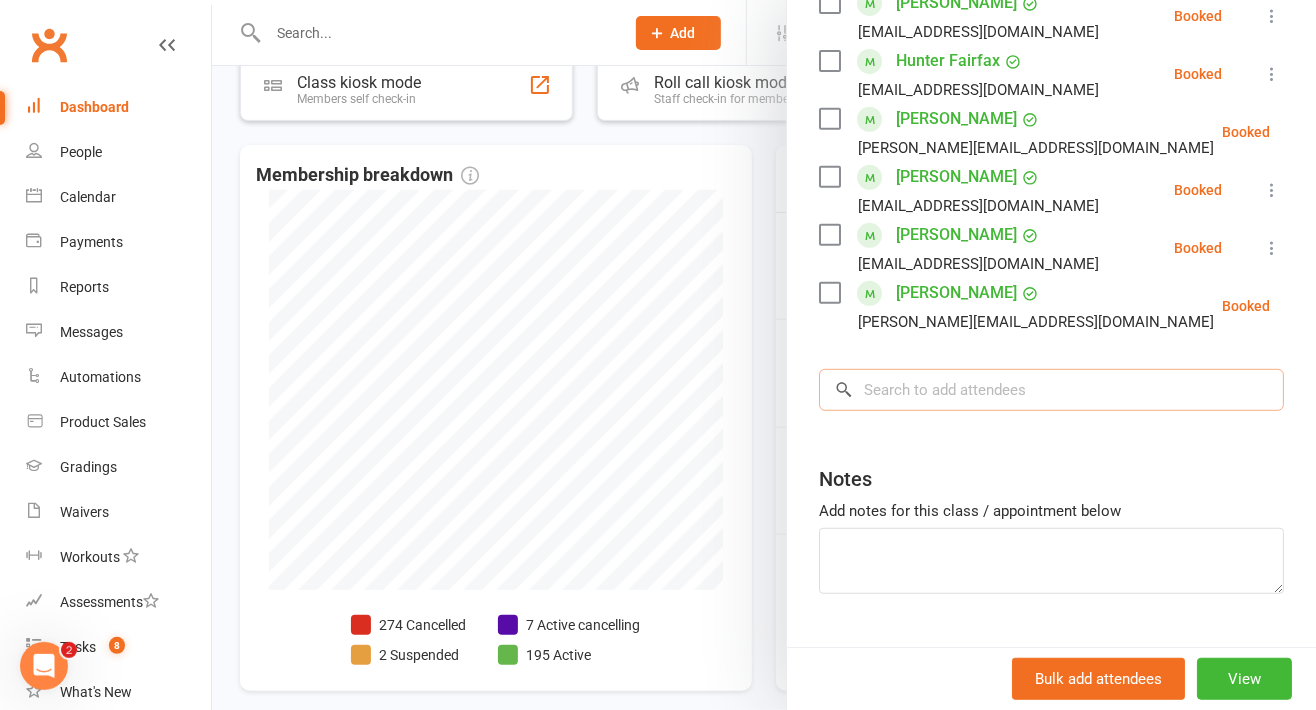 click at bounding box center [1051, 390] 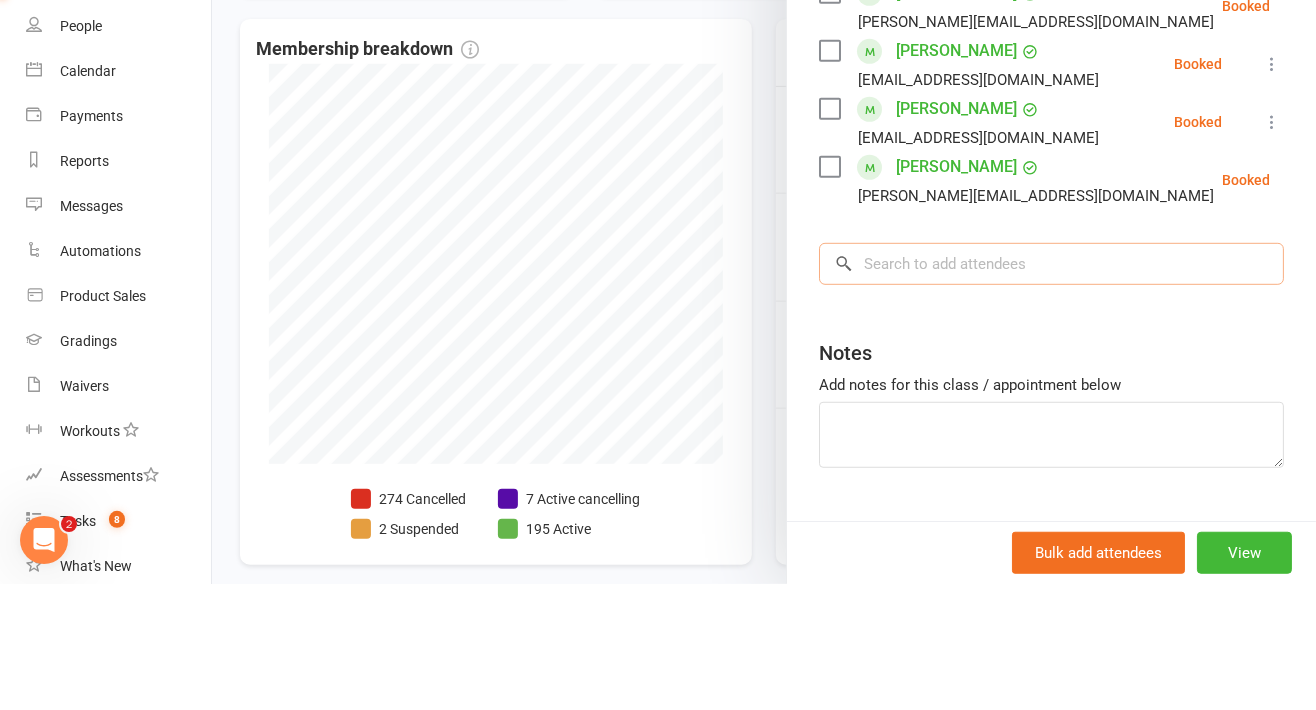 scroll, scrollTop: 386, scrollLeft: 0, axis: vertical 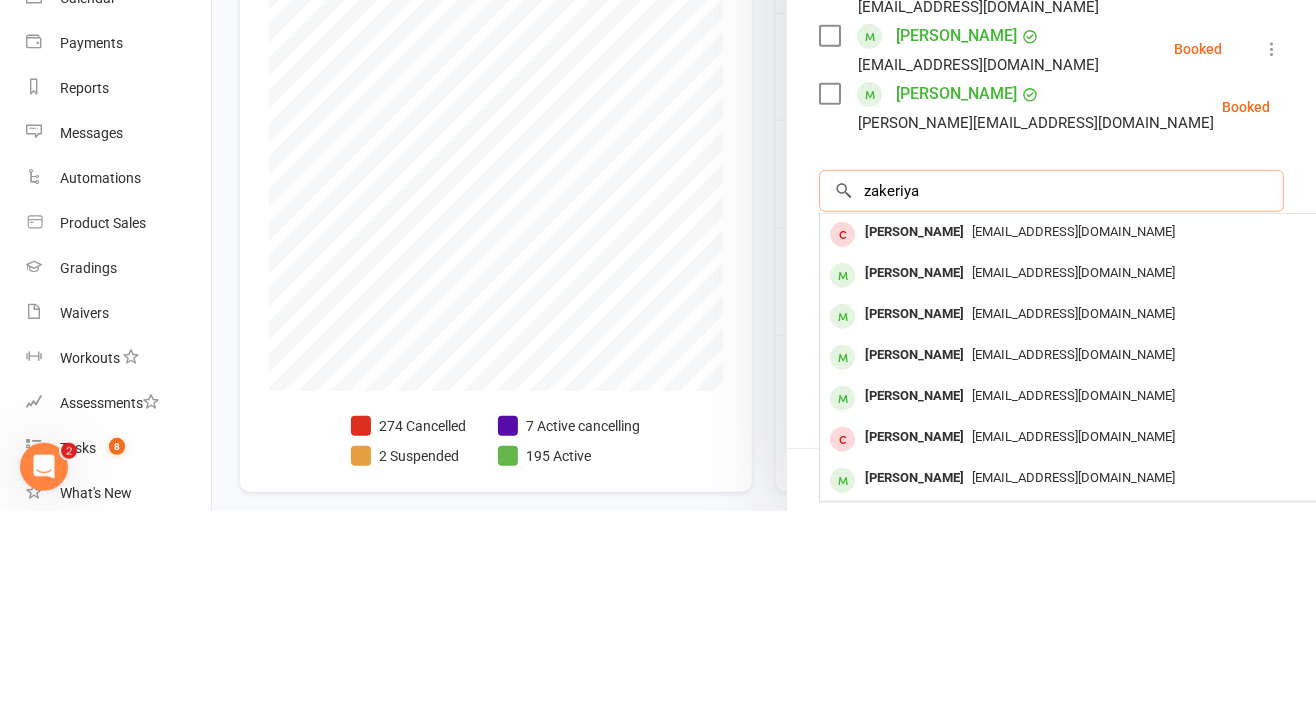type on "zakeriya" 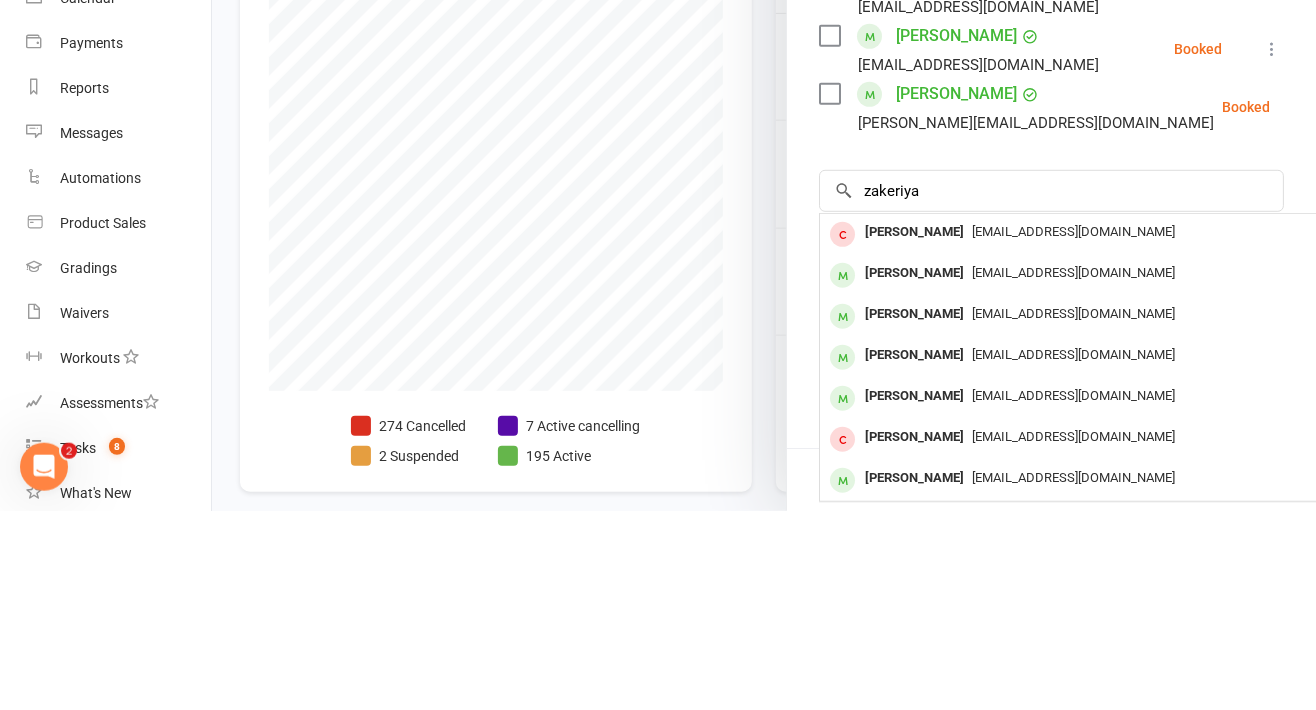click on "kasimh87@gmail.com" at bounding box center (1119, 513) 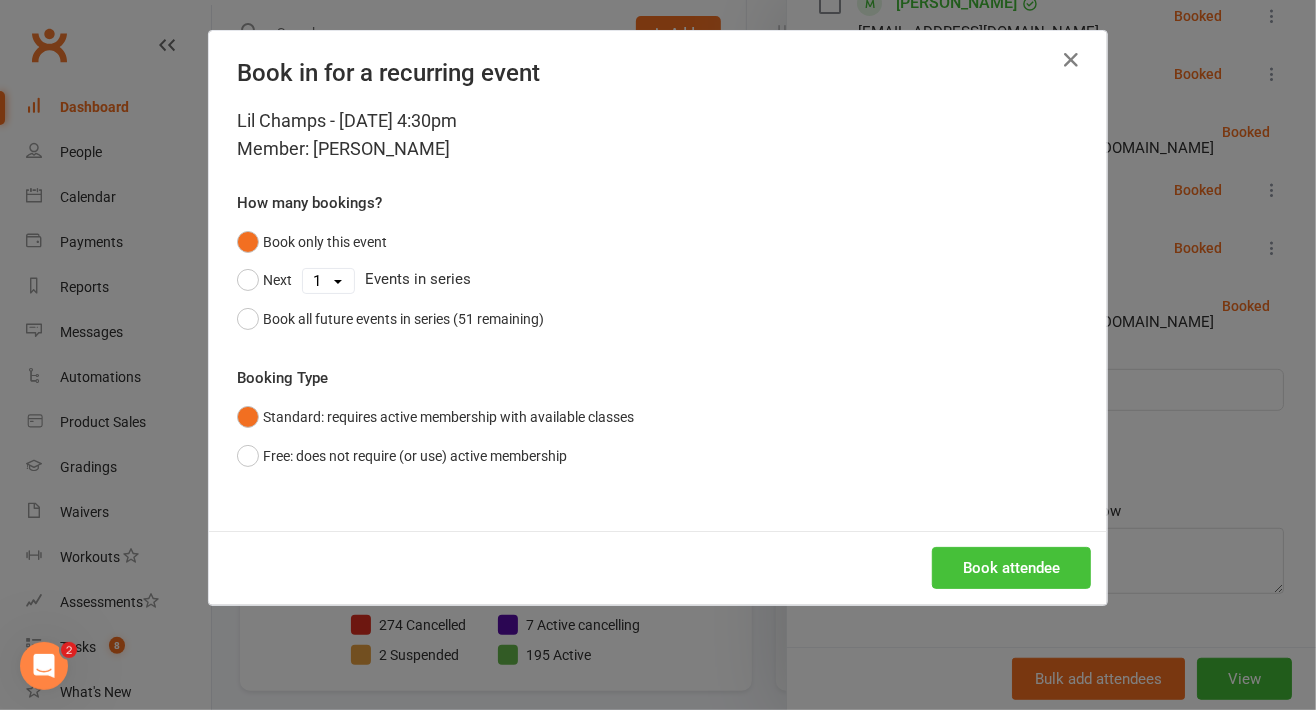 click on "Book attendee" at bounding box center [1011, 568] 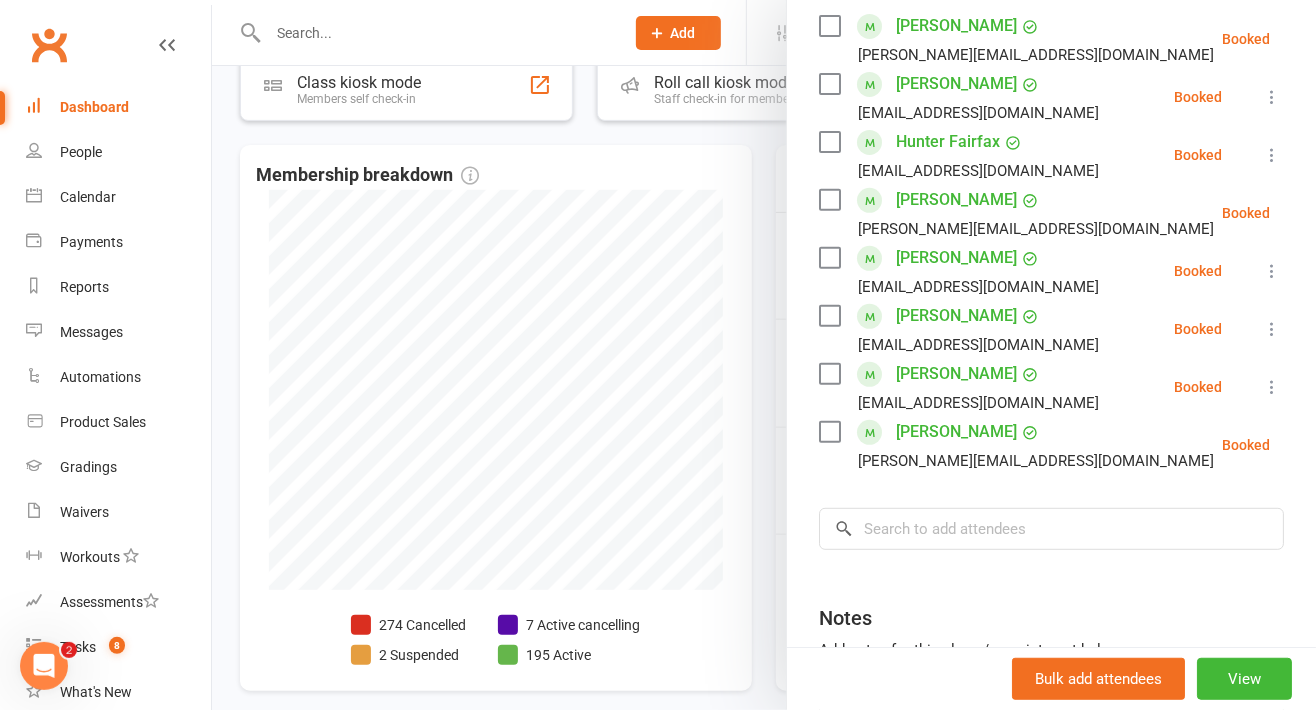 scroll, scrollTop: 402, scrollLeft: 0, axis: vertical 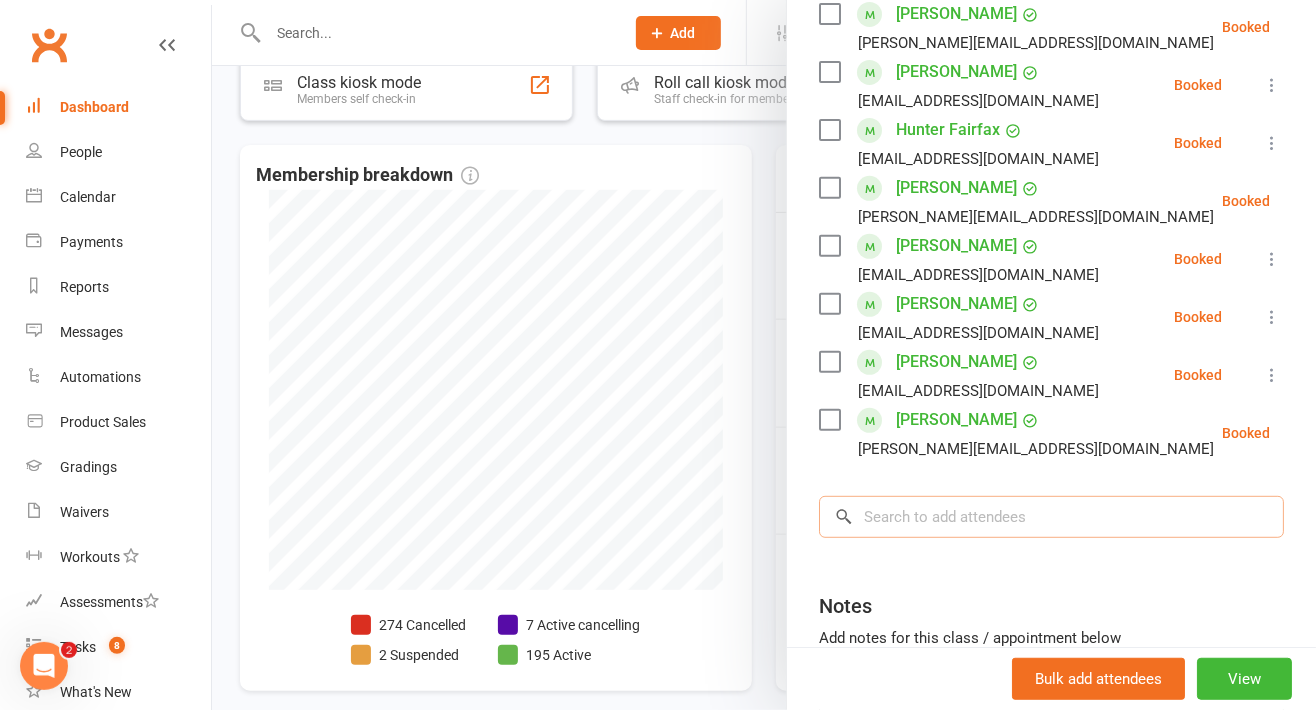 click at bounding box center (1051, 517) 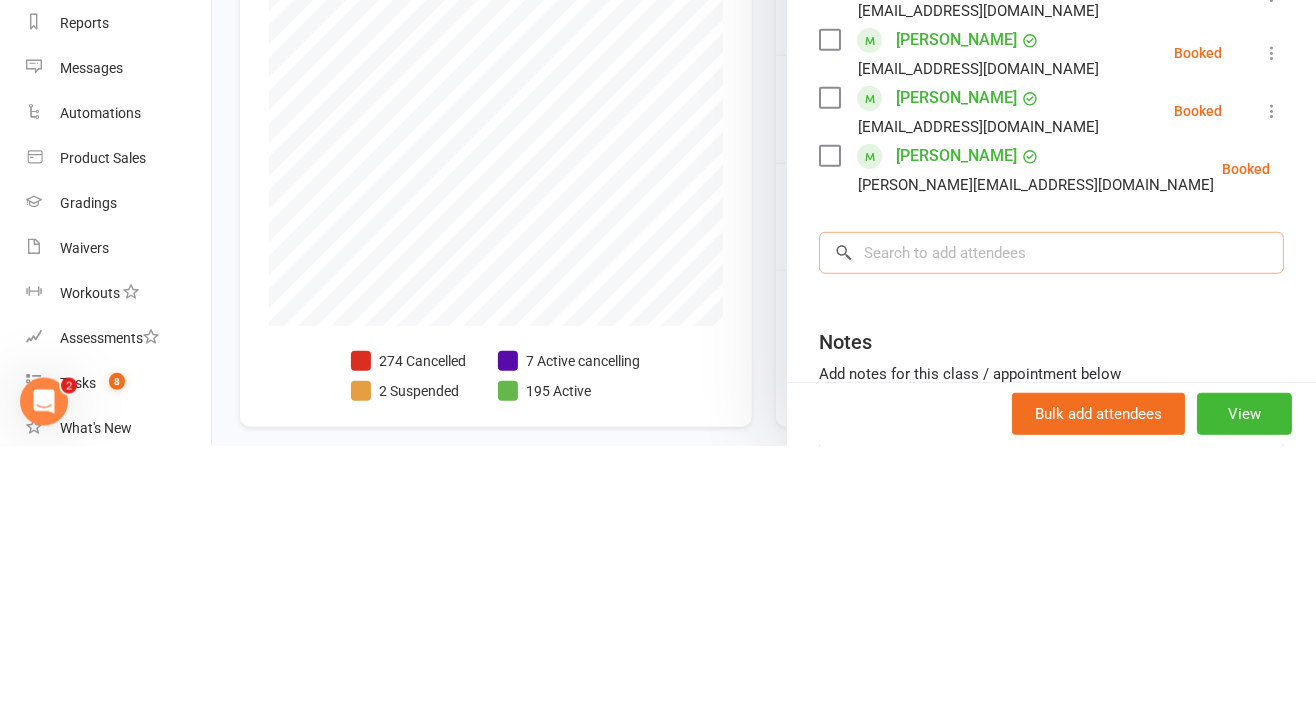 scroll, scrollTop: 386, scrollLeft: 0, axis: vertical 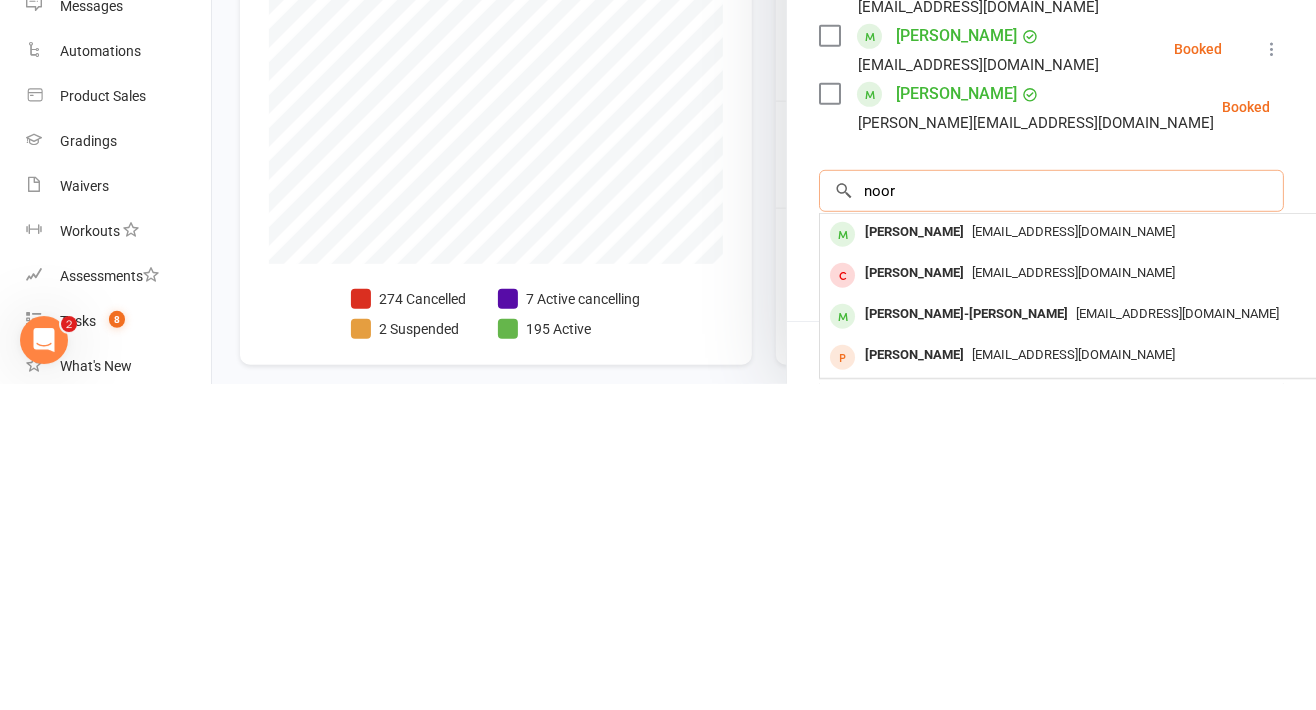 type on "noor" 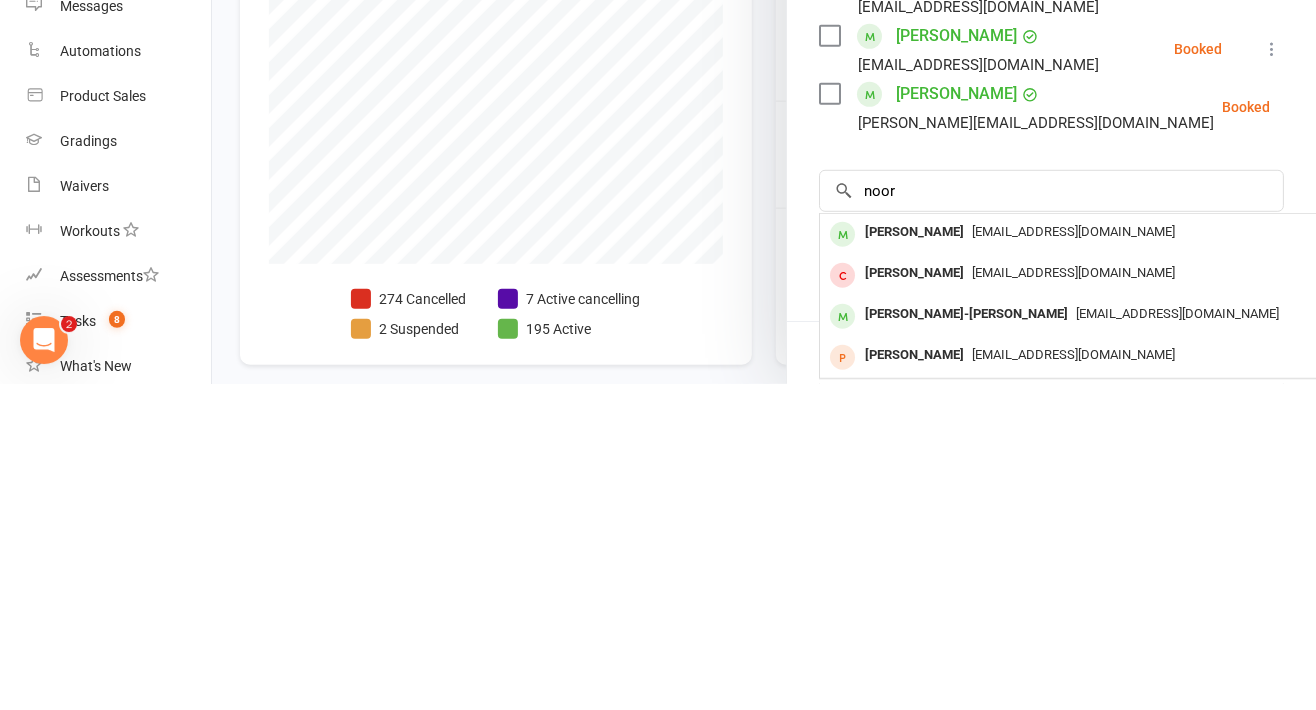 click on "g_naz100@hotmail.com" at bounding box center [1119, 558] 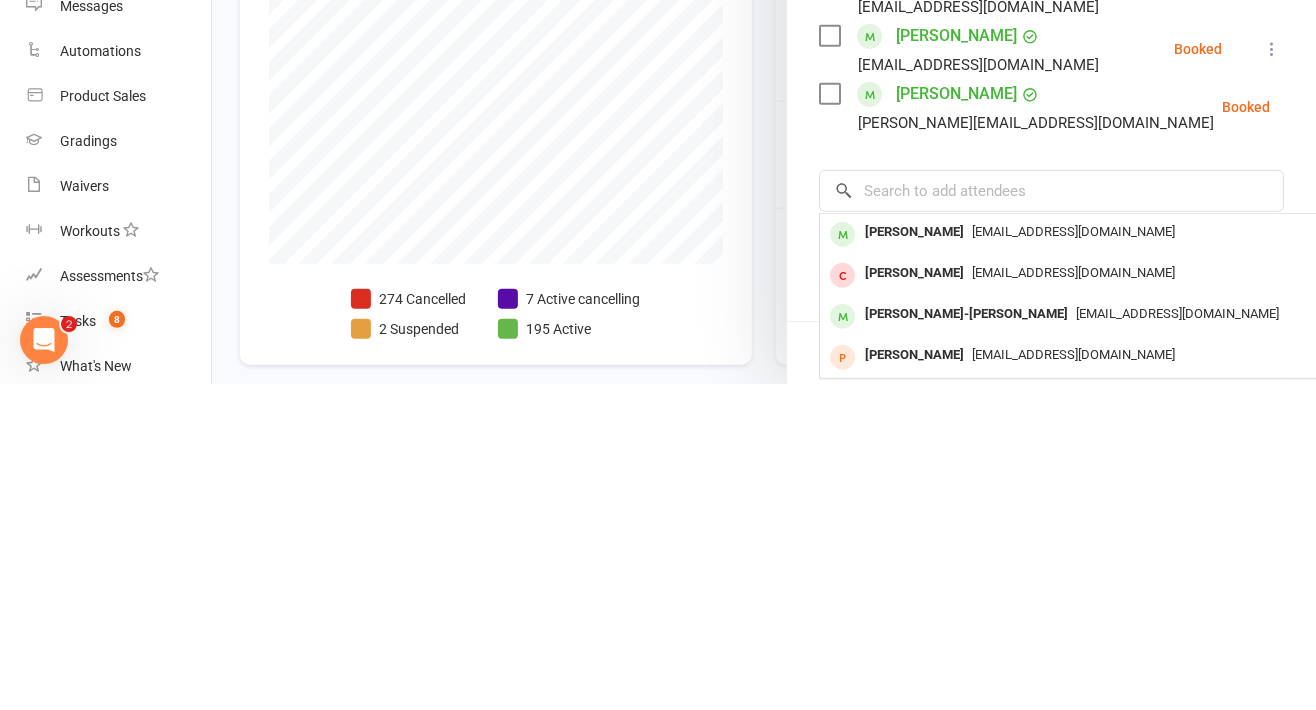 scroll, scrollTop: 386, scrollLeft: 0, axis: vertical 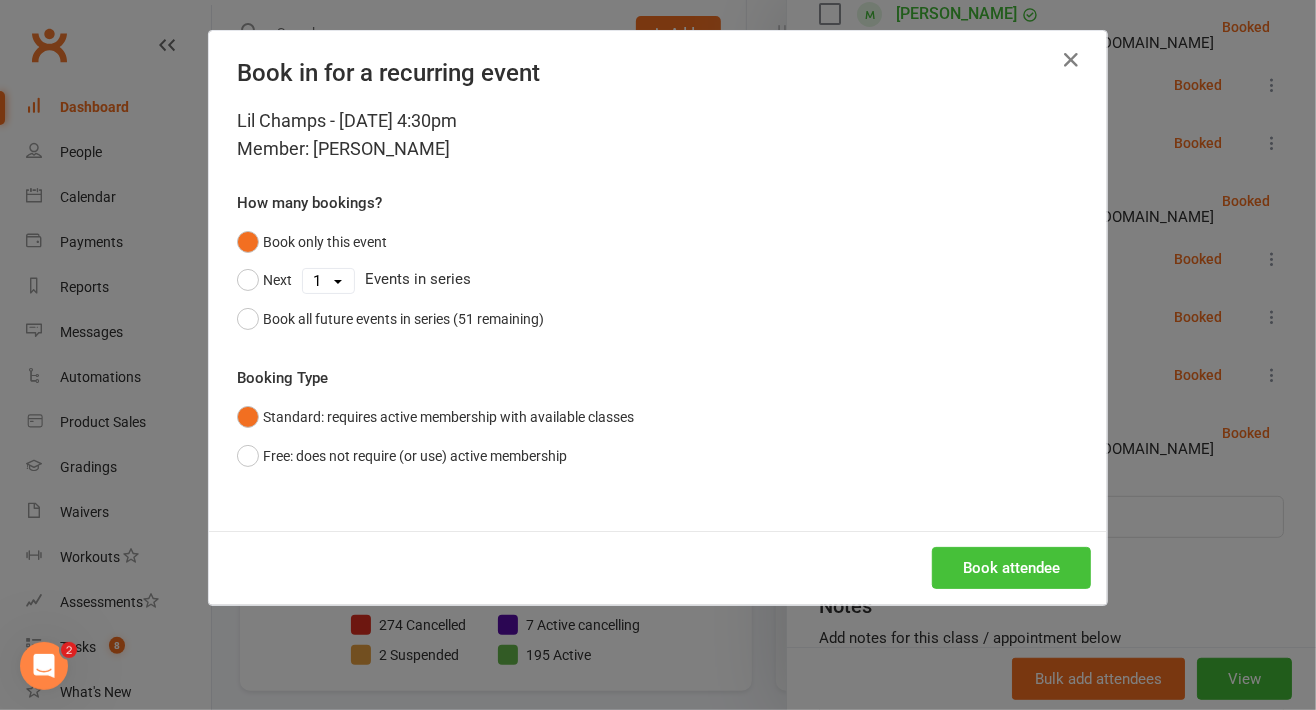 click on "Book attendee" at bounding box center [1011, 568] 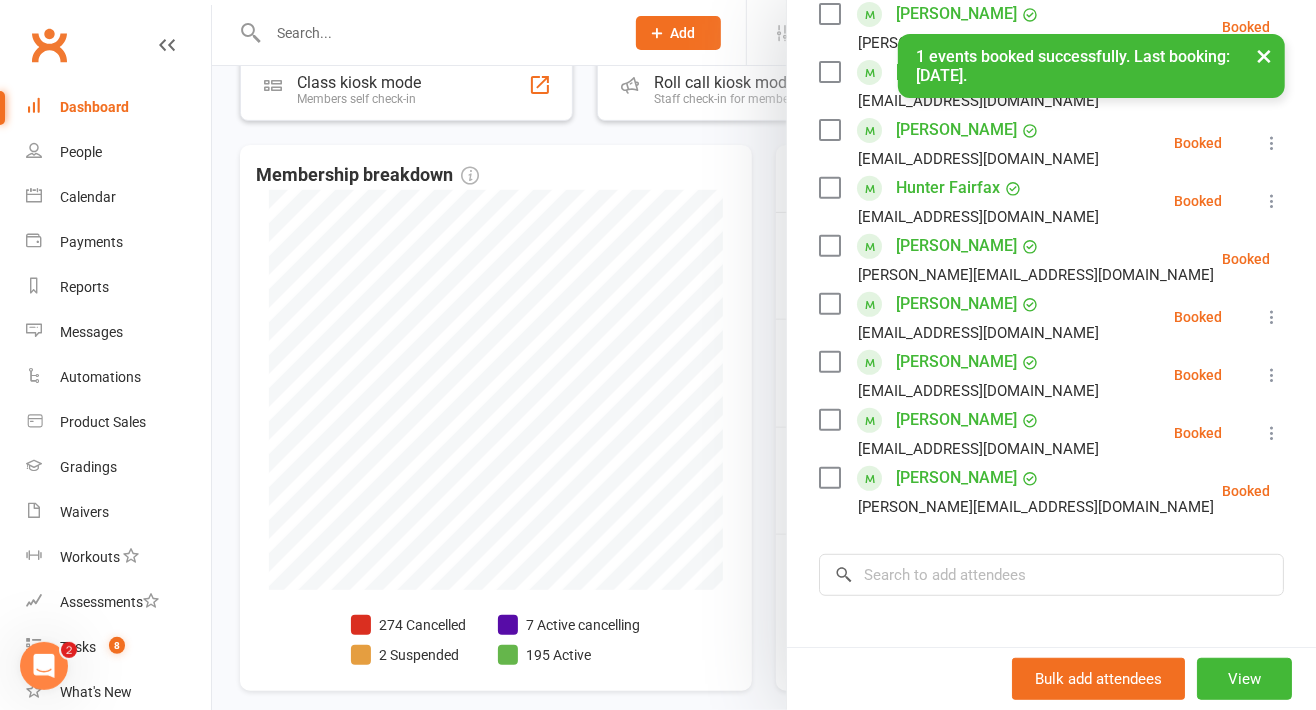 click on "Class kiosk mode  Roll call  4:30 PM - 5:00 PM, Monday, July, 14, 2025 with Premier Martial Arts Bradford  at  Bradford  Attendees  9  places booked 16  places available Sort by  Last name  First name  Booking created    Ali Al Dargaly  anisa.haq@icloud.com Booked More info  Remove  Check in  Mark absent  Send message  All bookings for series    Noor Aziz  g_naz100@hotmail.com Booked More info  Remove  Check in  Mark absent  Send message  All bookings for series    Harrison Fairfax  Overton1605@gmail.com Booked More info  Remove  Check in  Mark absent  Send message  All bookings for series    Hunter Fairfax  overton1605@gmail.com Booked More info  Remove  Check in  Mark absent  Send message  All bookings for series    Rosie Grosvenor  joanne.grosvenor@icloud.com Booked More info  Remove  Check in  Mark absent  Send message  All bookings for series    Juwairiya Hanif  haroonhanif89@hotmail.com Booked More info  Remove  Check in  Mark absent  Send message  All bookings for series    Zakariya Hussain  Booked" at bounding box center (1051, 281) 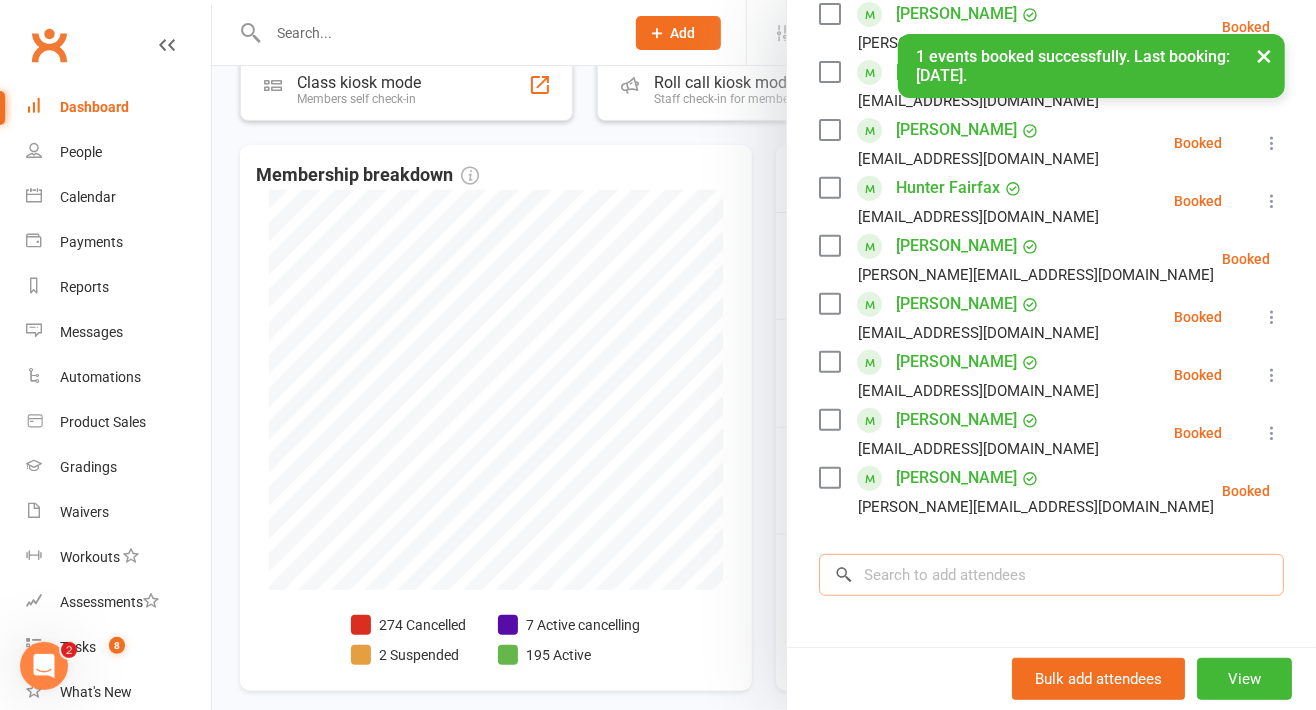 click at bounding box center (1051, 575) 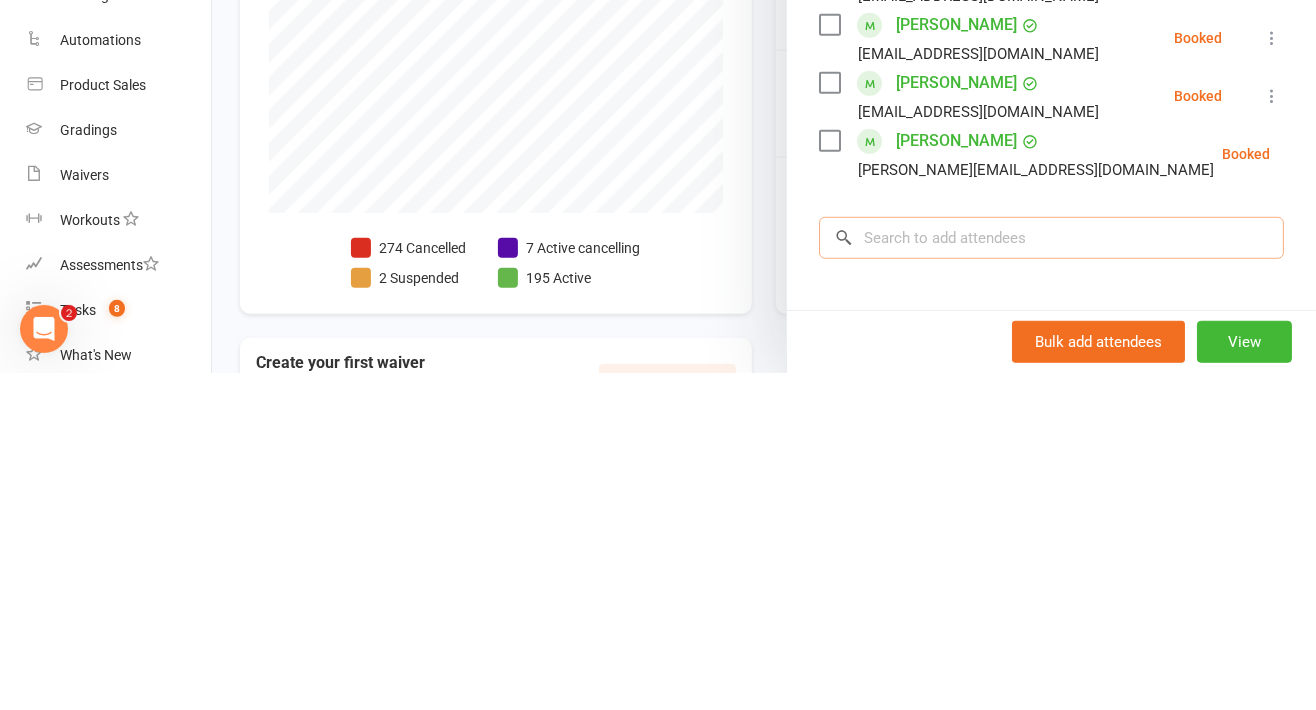 scroll, scrollTop: 433, scrollLeft: 0, axis: vertical 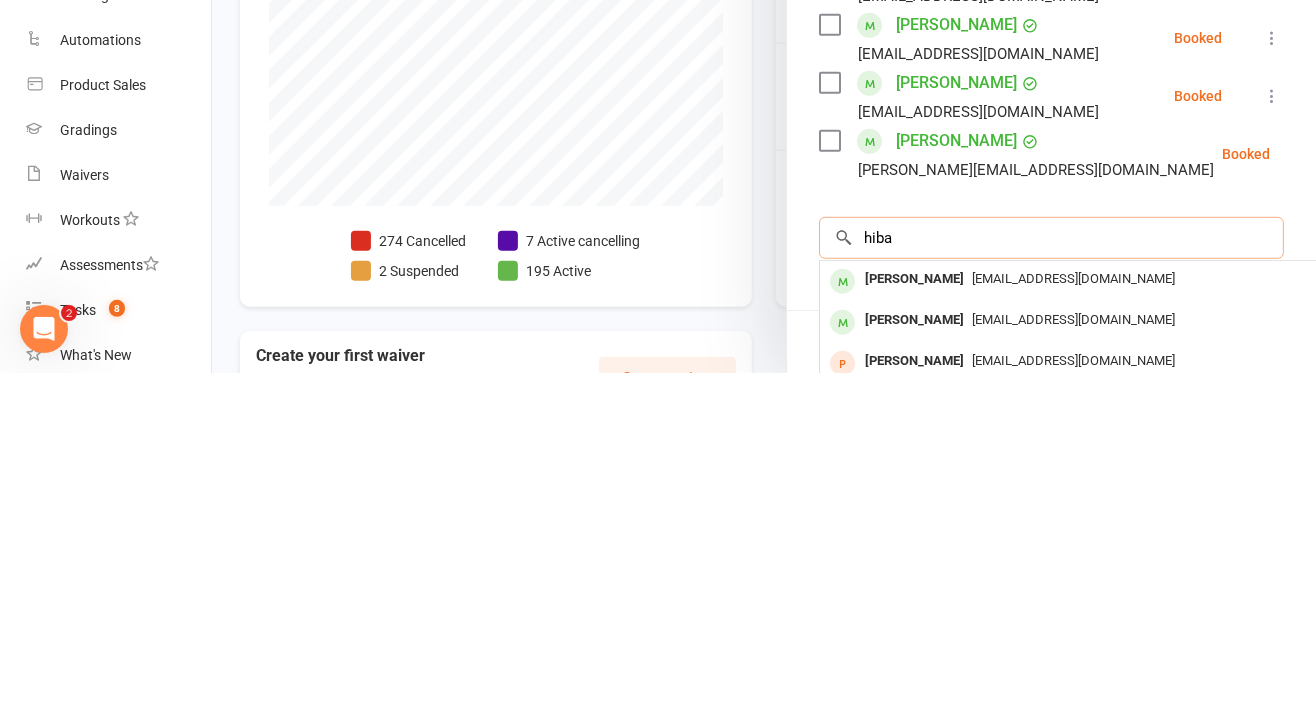 type on "hiba" 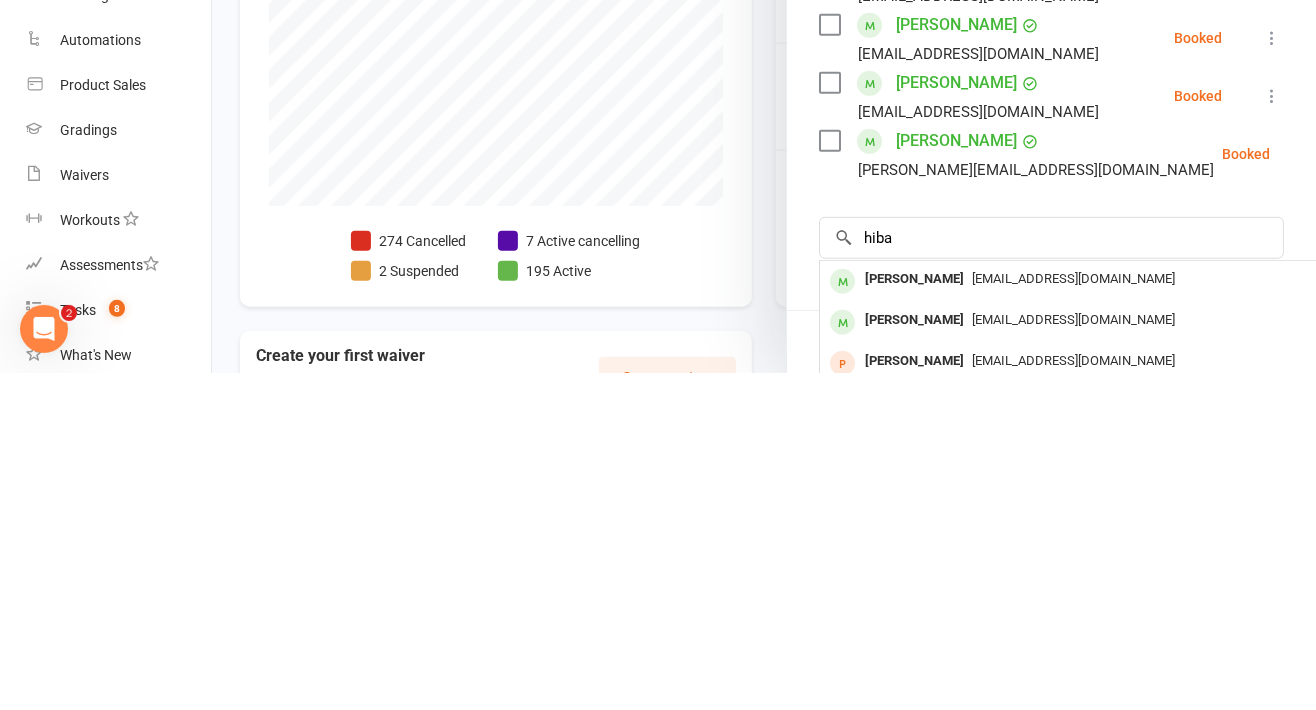 click on "g_naz100@hotmail.com" at bounding box center [1073, 615] 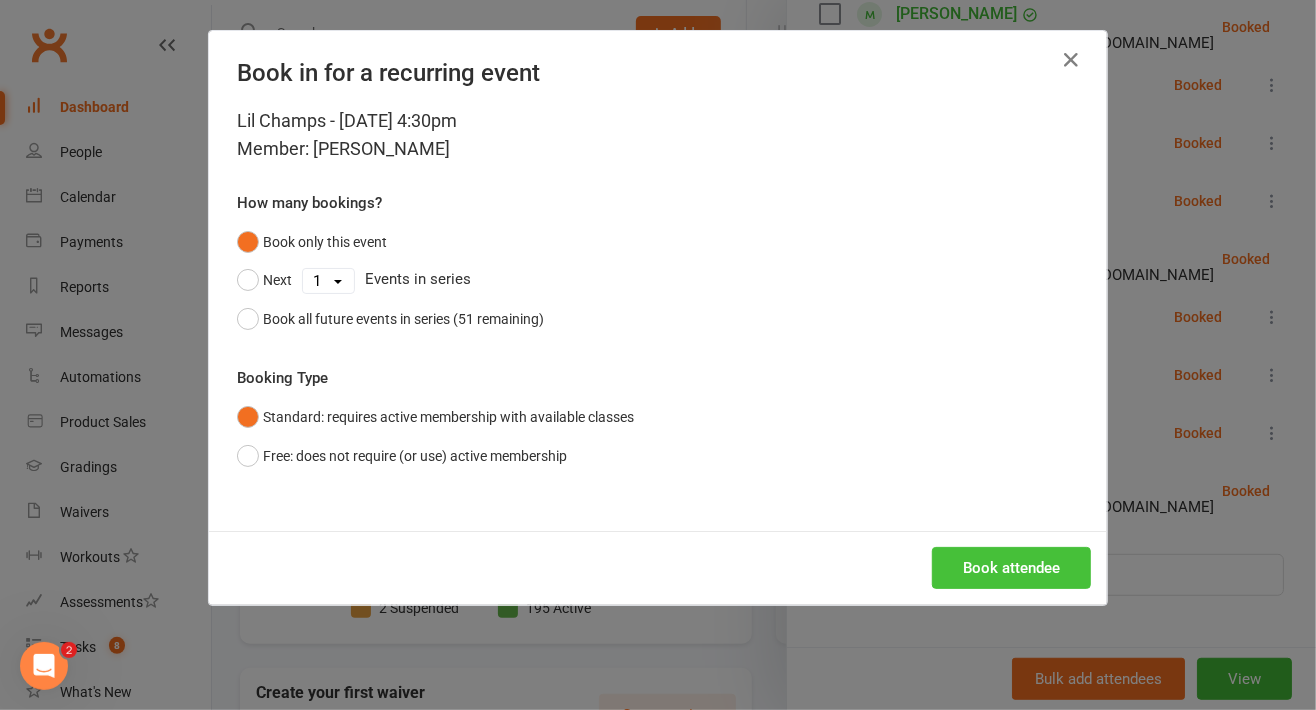 click on "Book attendee" at bounding box center (1011, 568) 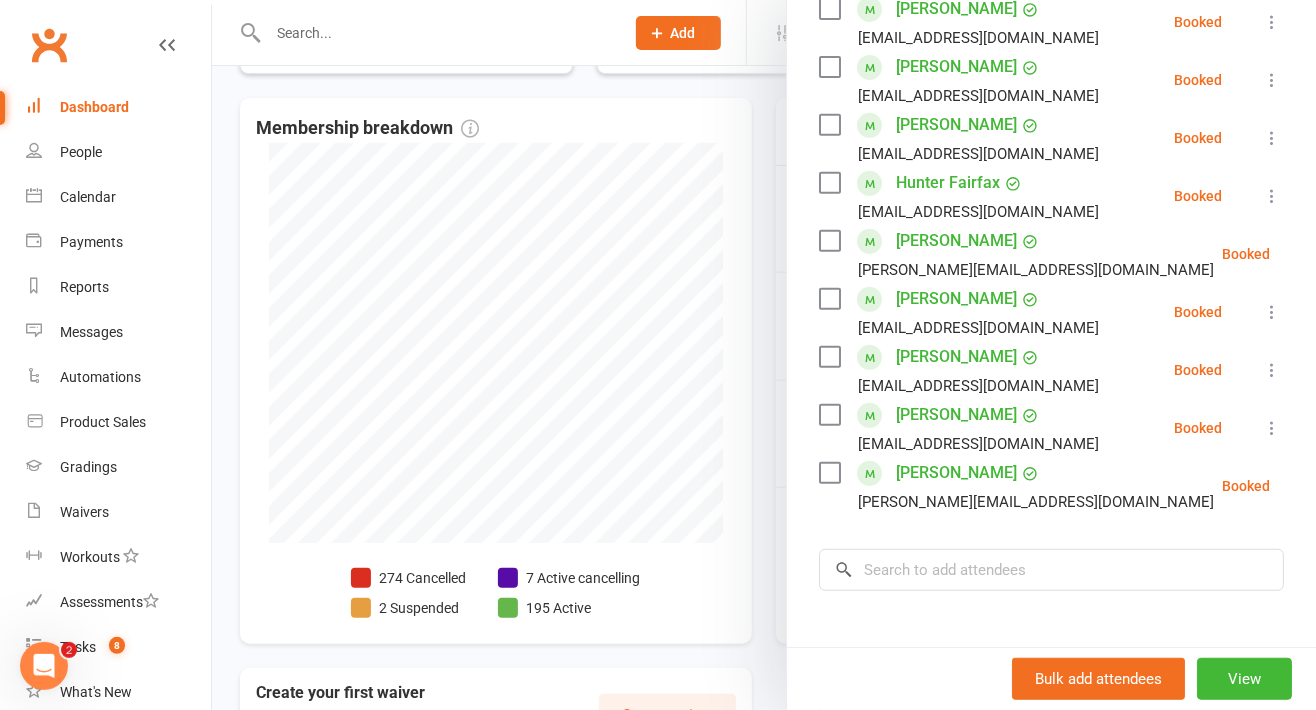 scroll, scrollTop: 471, scrollLeft: 0, axis: vertical 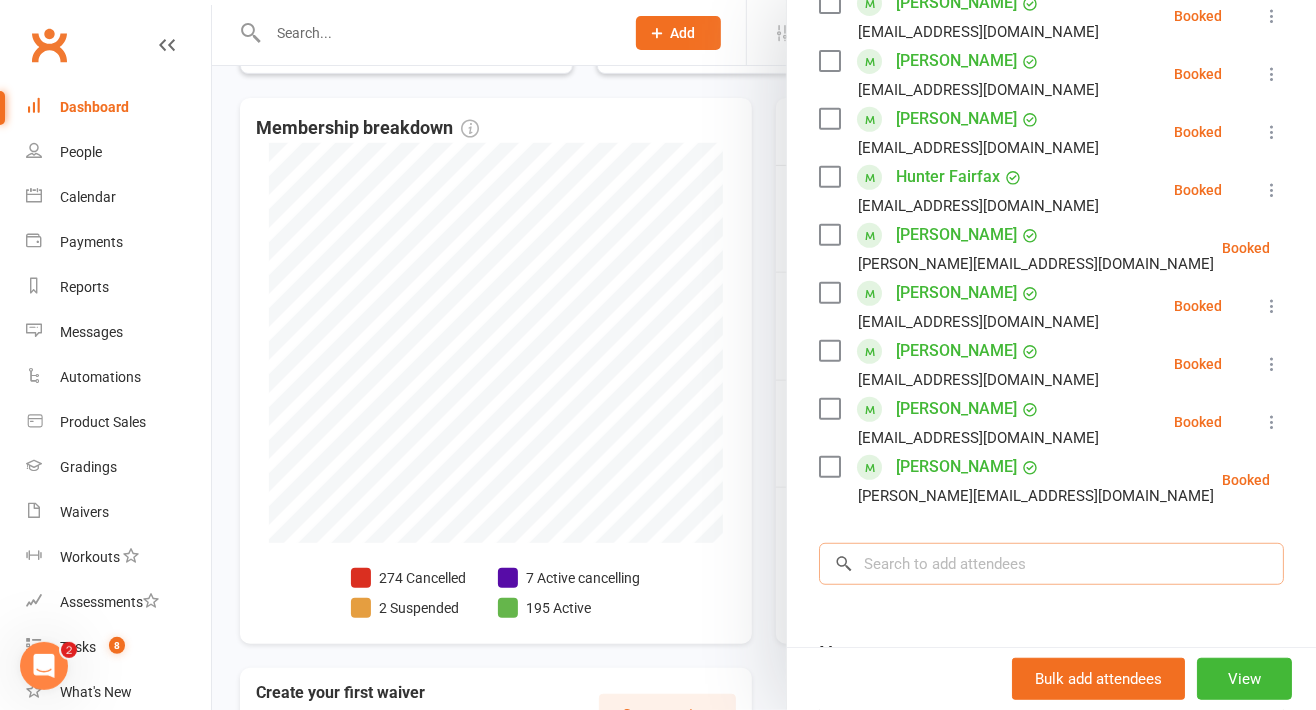 click at bounding box center (1051, 564) 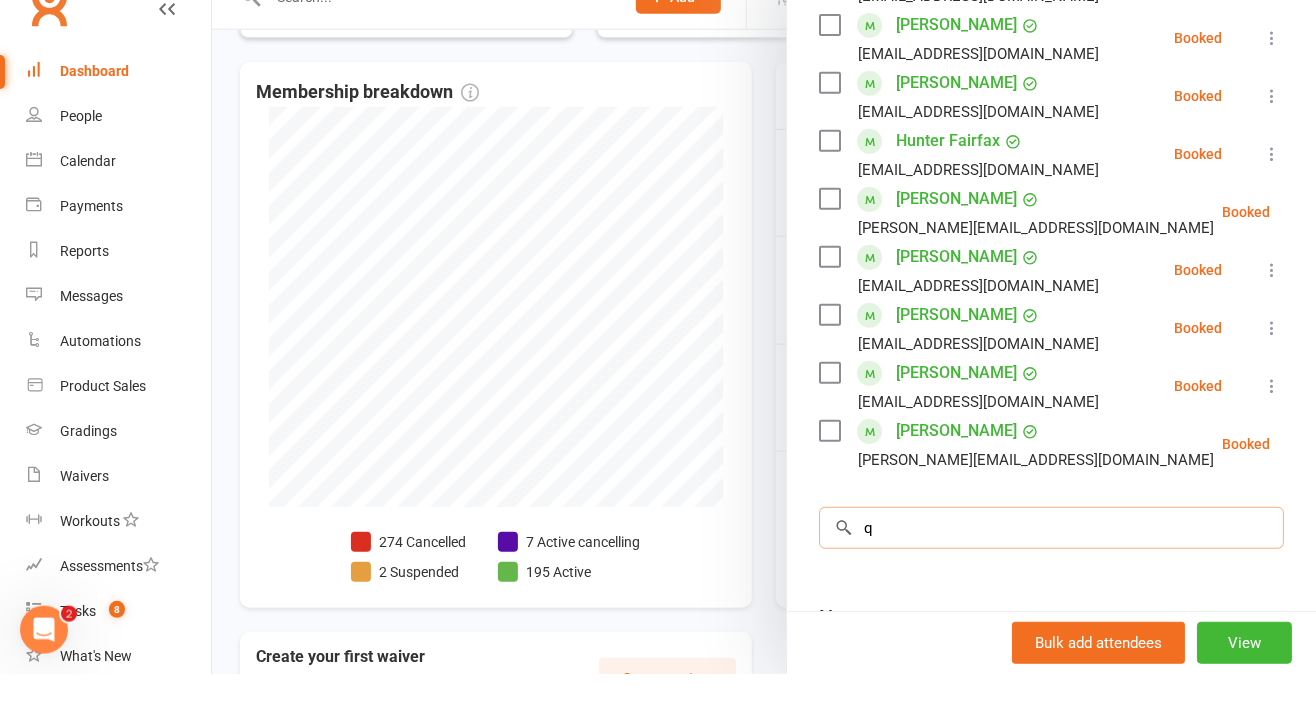 scroll, scrollTop: 469, scrollLeft: 0, axis: vertical 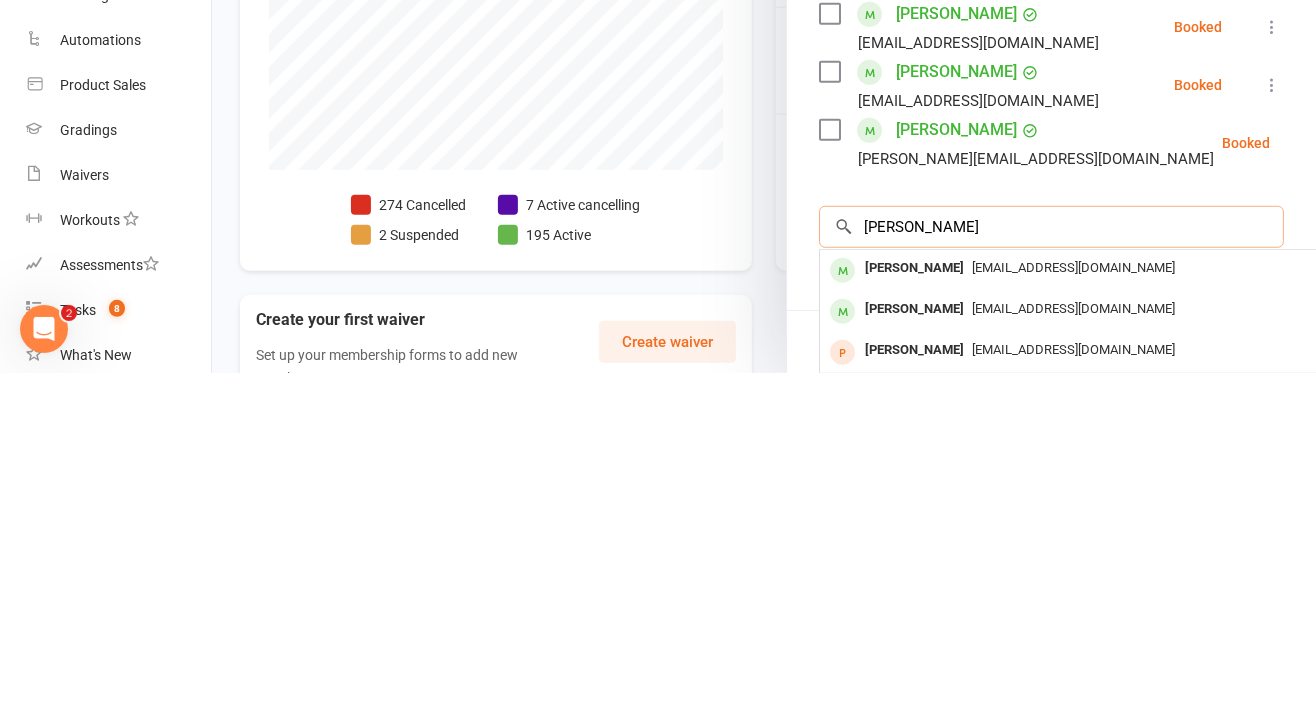 type on "quinlan" 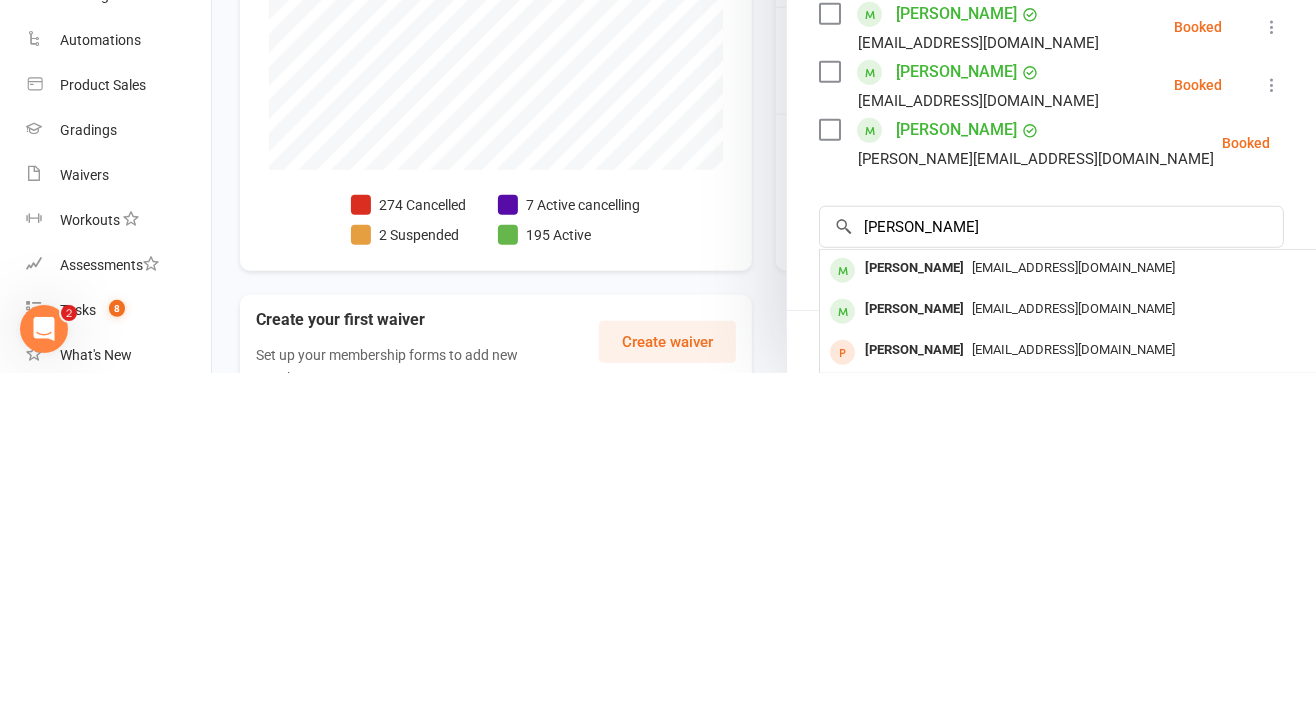click on "leahw191@gmail.com" at bounding box center (1119, 605) 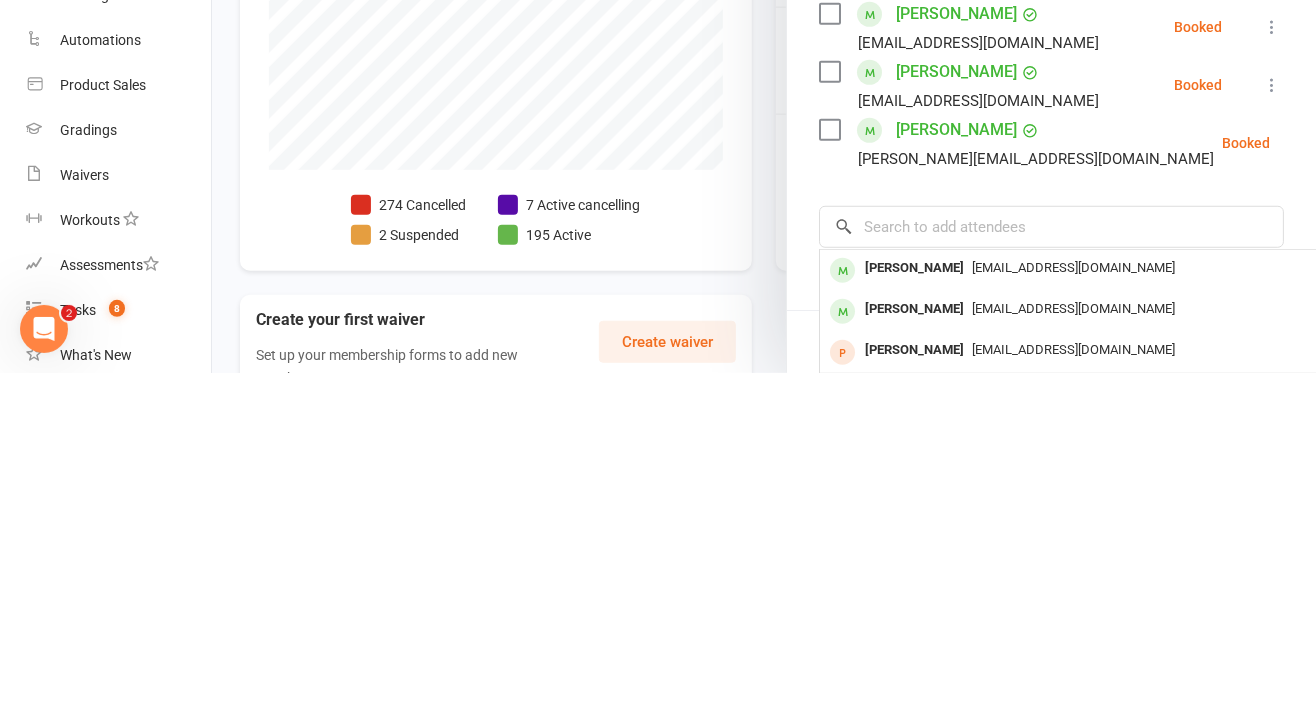 scroll, scrollTop: 469, scrollLeft: 0, axis: vertical 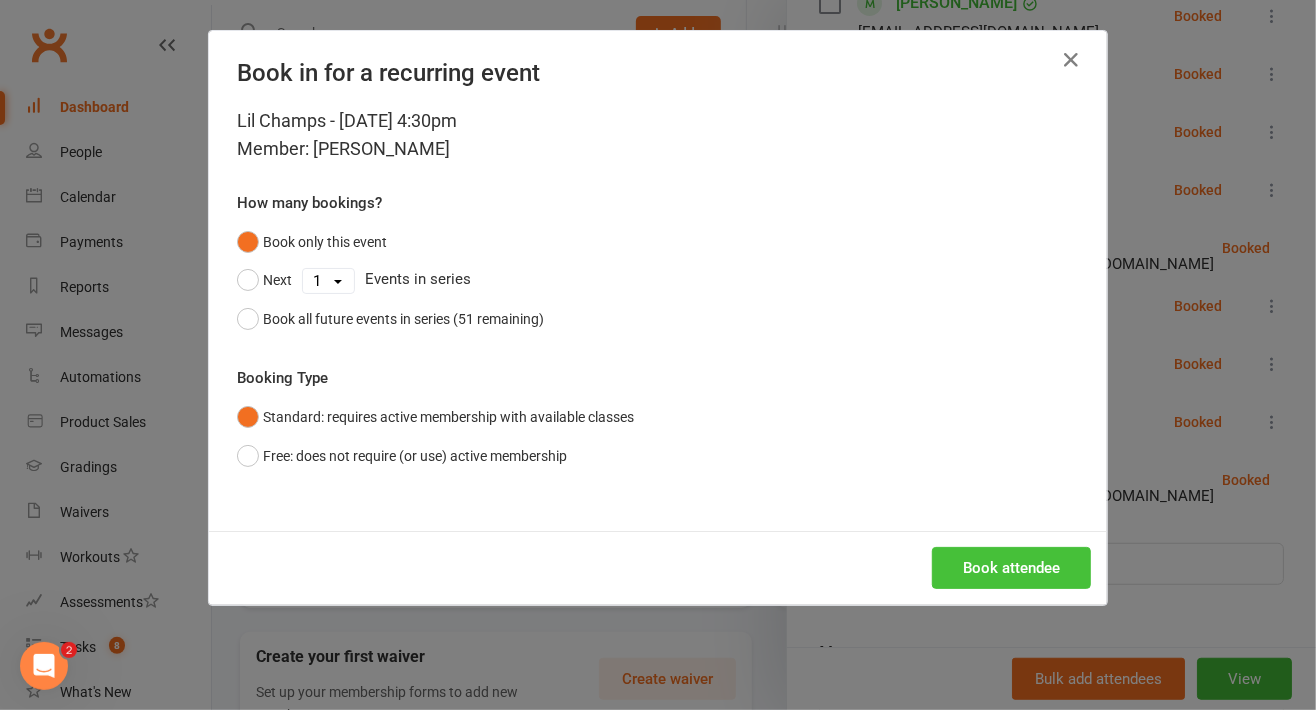 click on "Book attendee" at bounding box center (1011, 568) 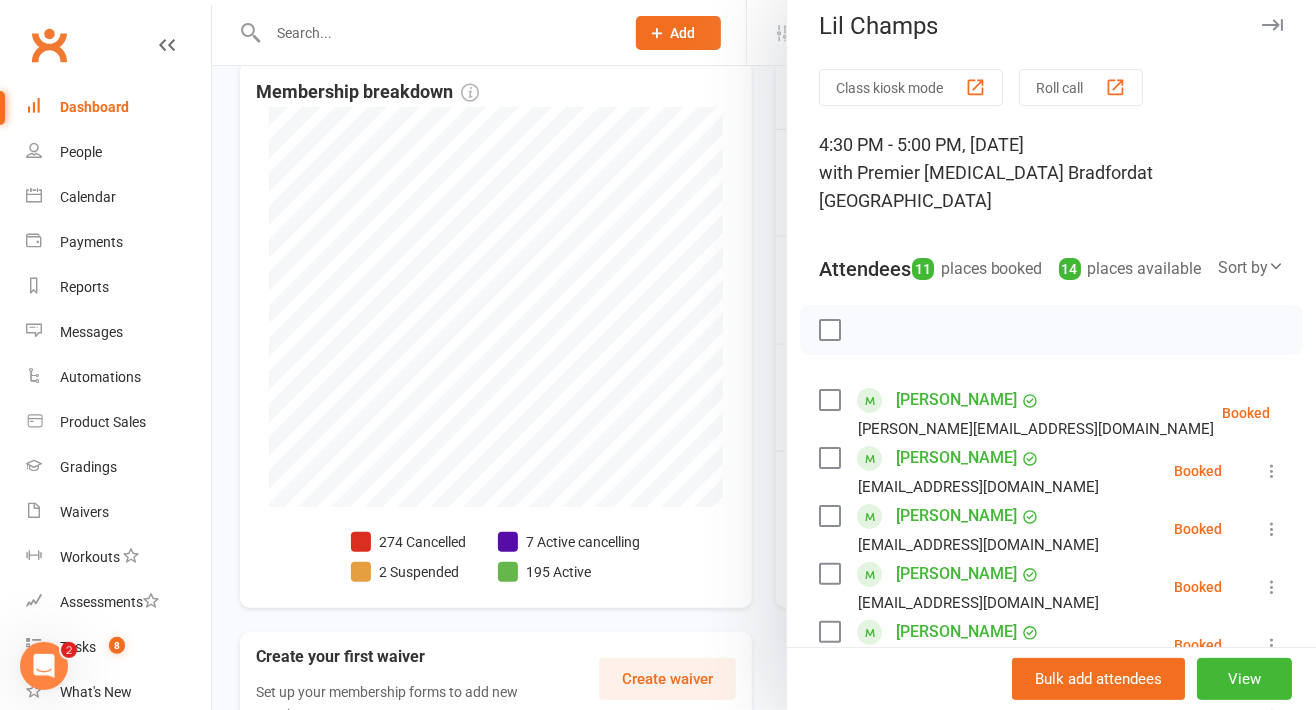 scroll, scrollTop: 0, scrollLeft: 0, axis: both 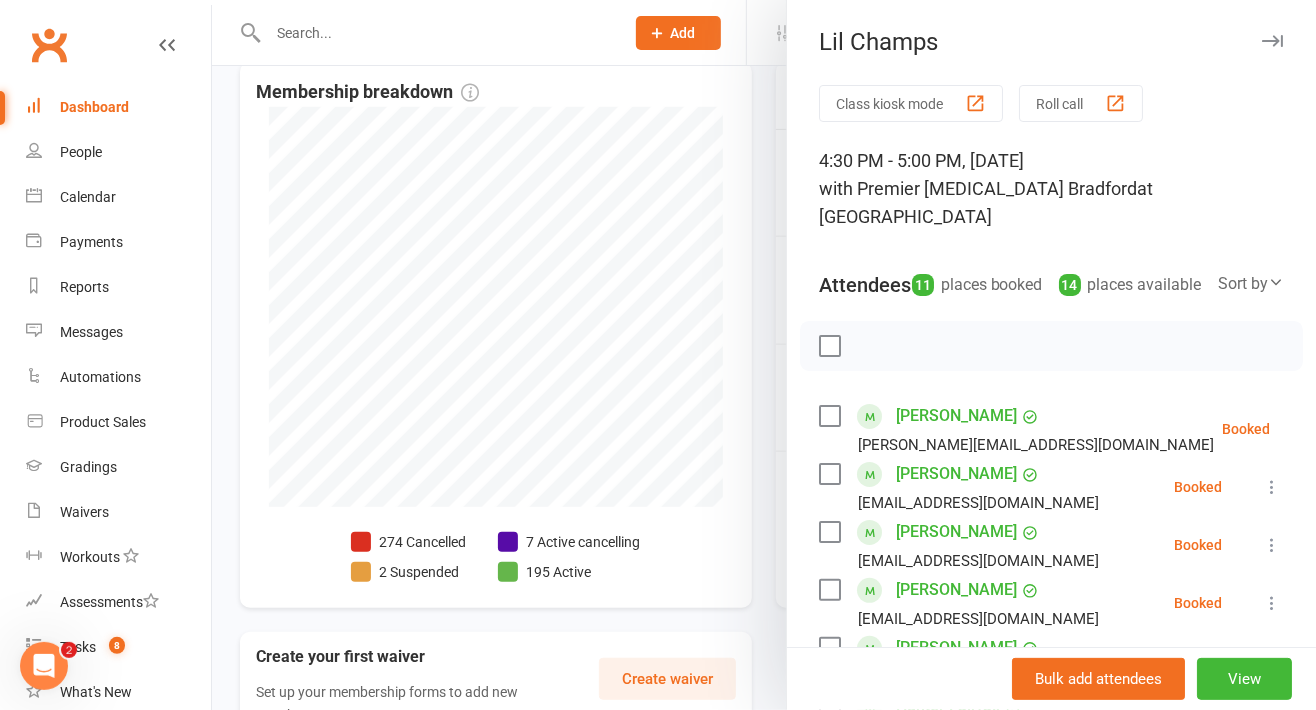 click at bounding box center [1320, 429] 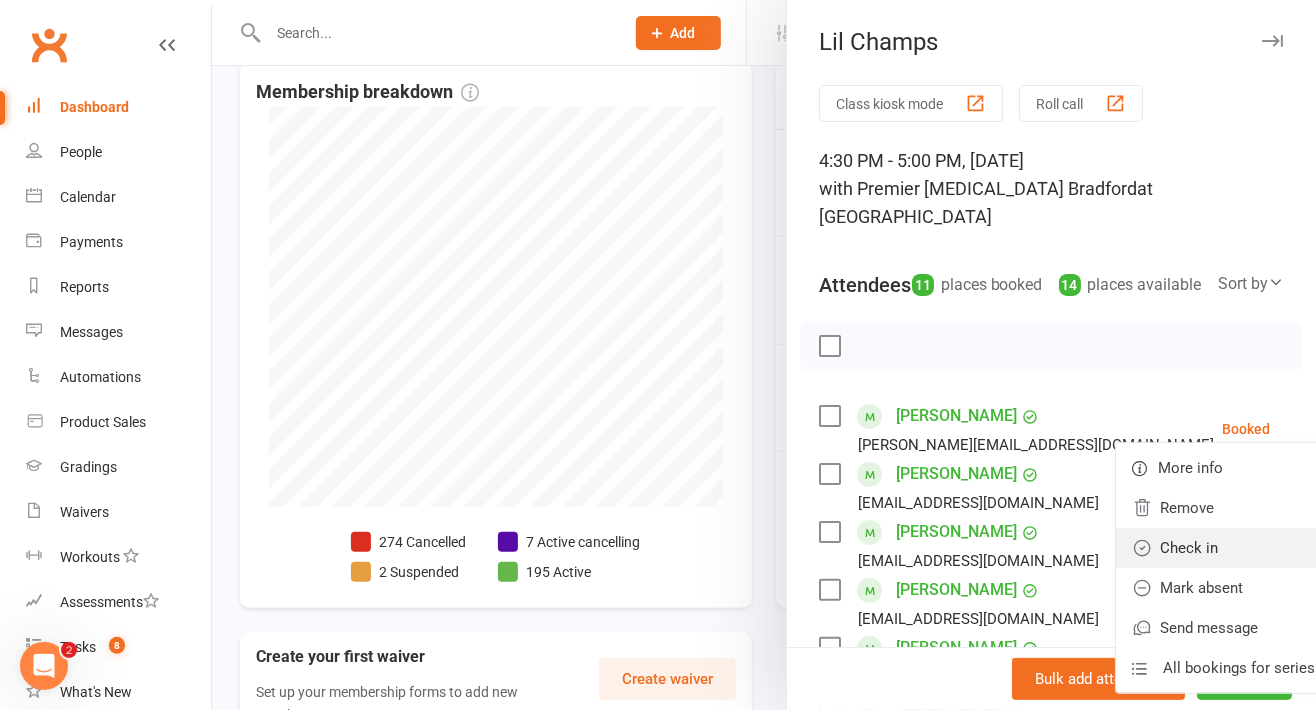 click on "Check in" at bounding box center (1223, 548) 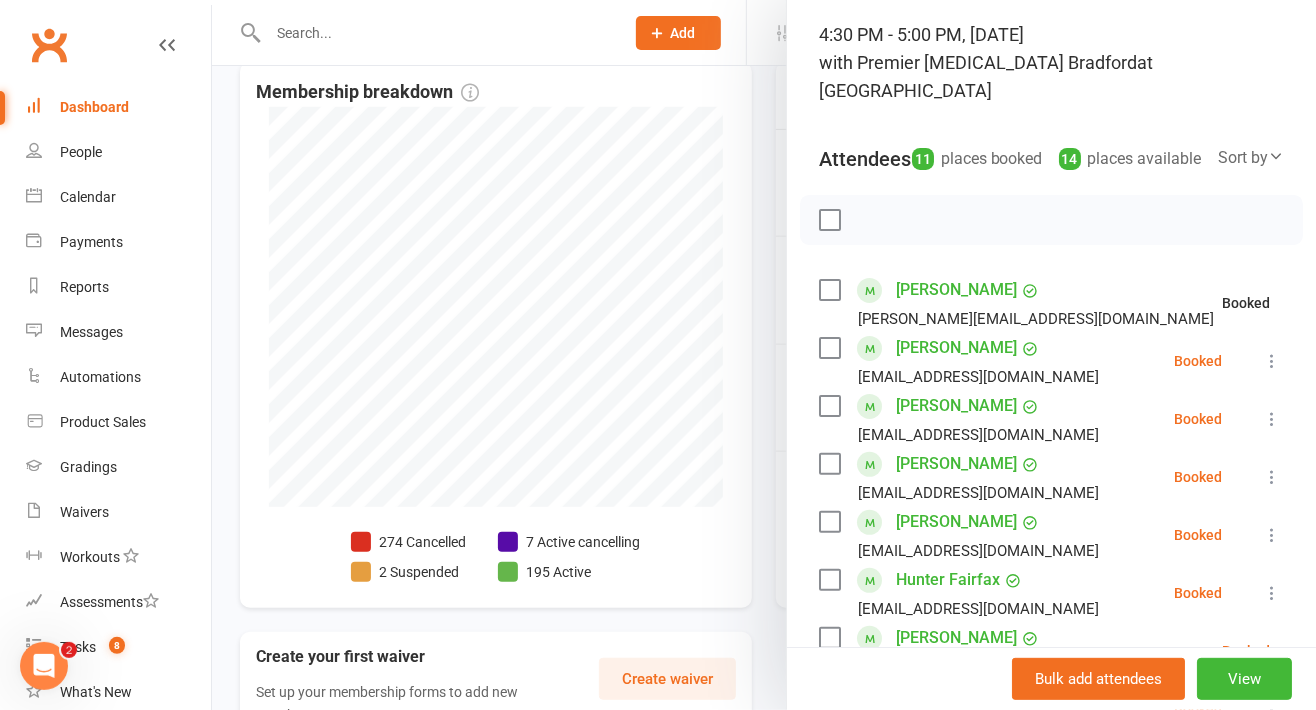 scroll, scrollTop: 130, scrollLeft: 0, axis: vertical 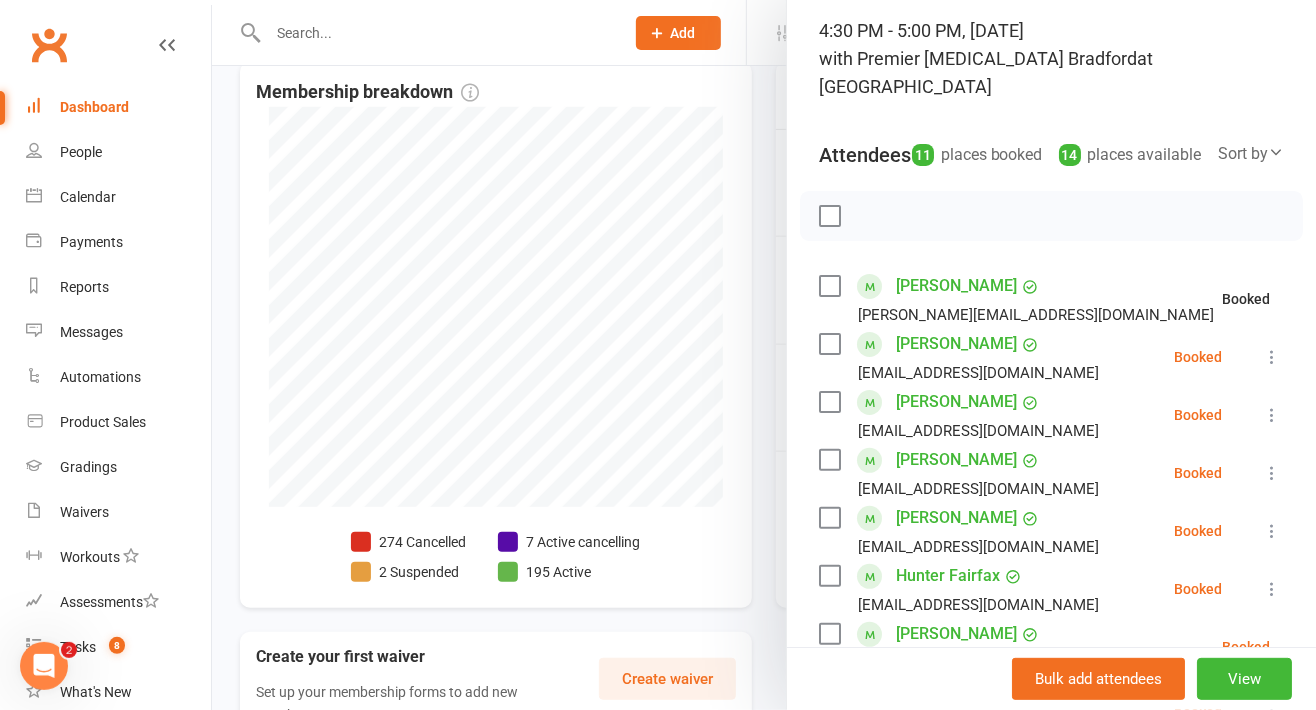 click at bounding box center (1272, 357) 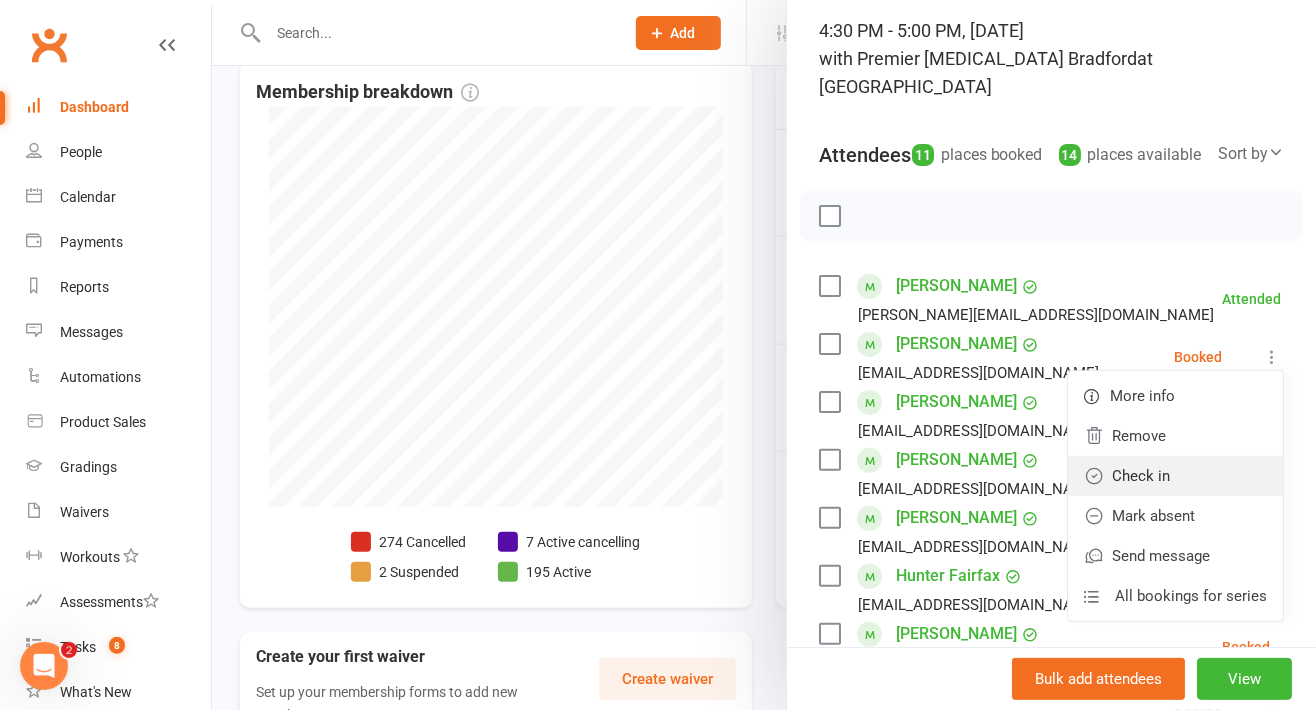 click on "Check in" at bounding box center (1175, 476) 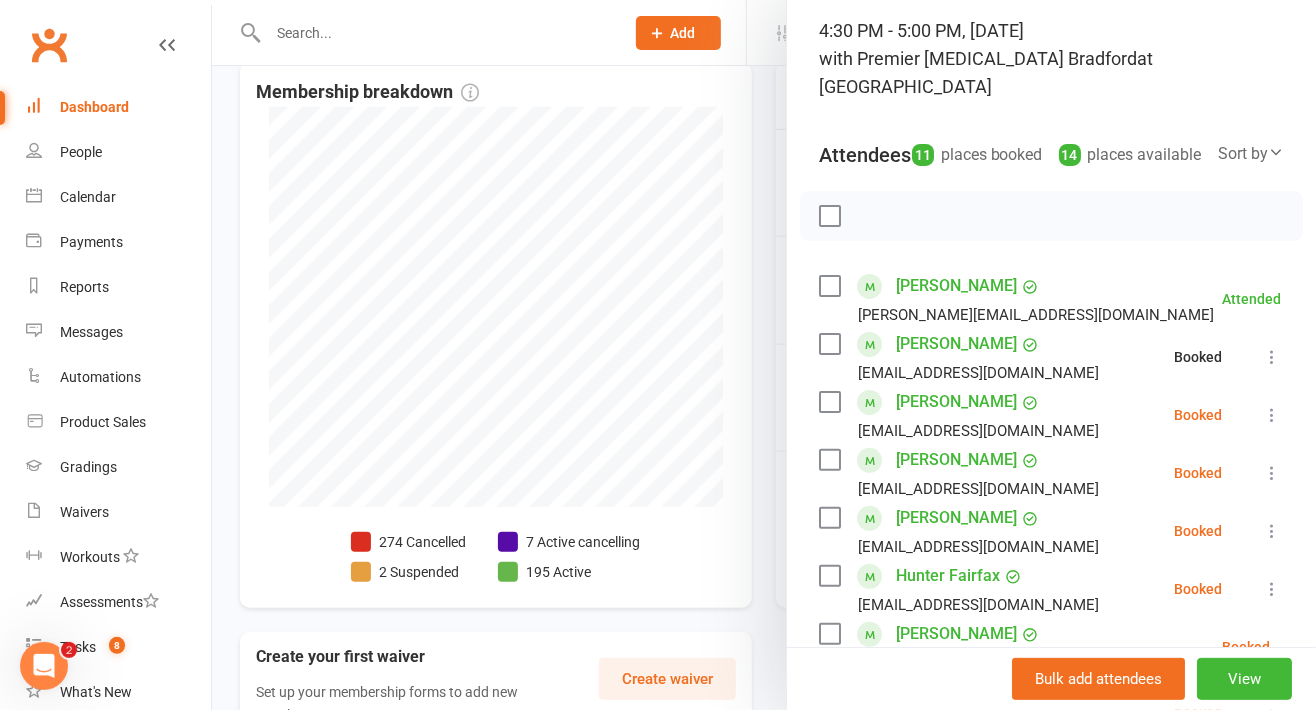 click on "Booked" at bounding box center [1198, 473] 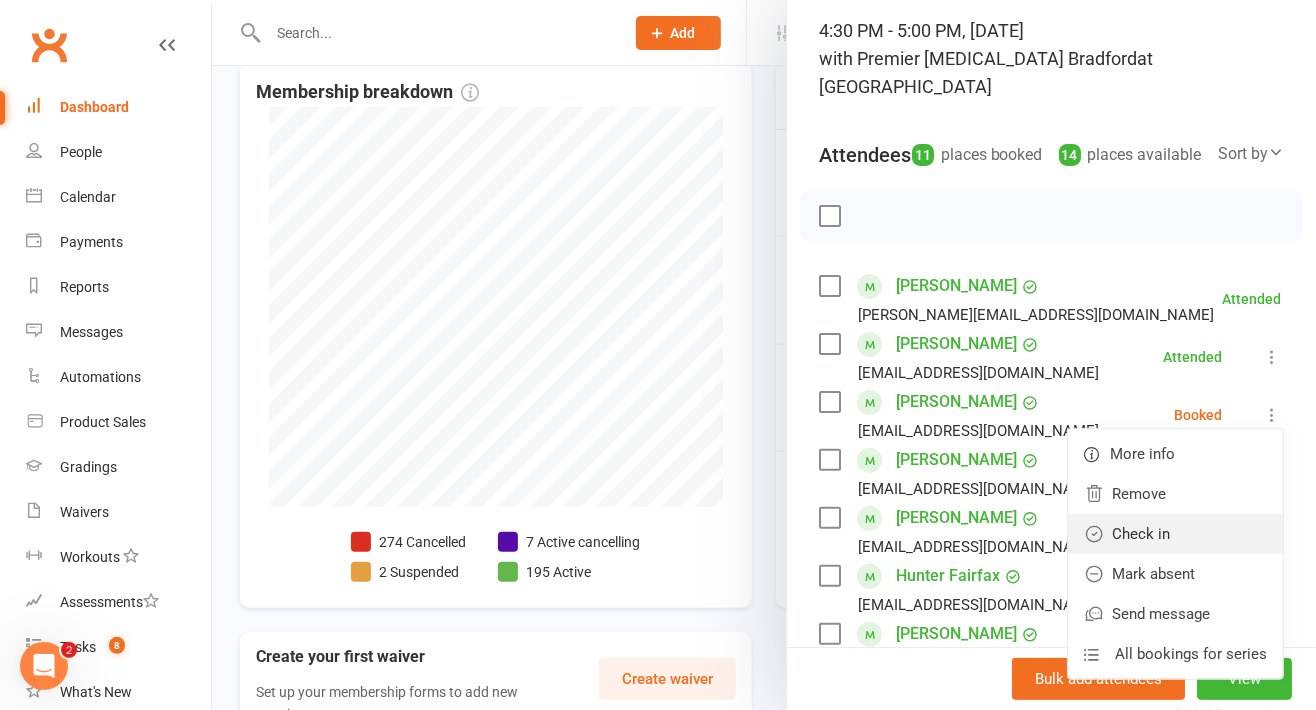 click on "Check in" at bounding box center (1175, 534) 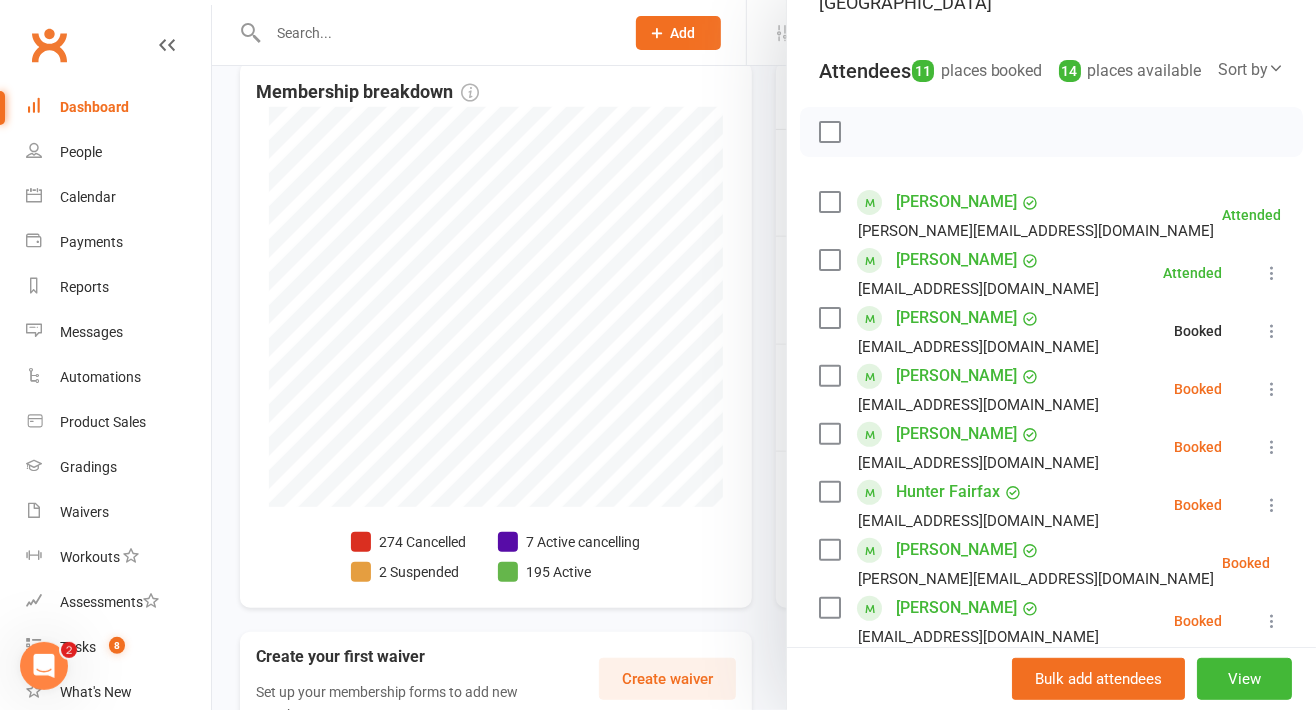 scroll, scrollTop: 224, scrollLeft: 0, axis: vertical 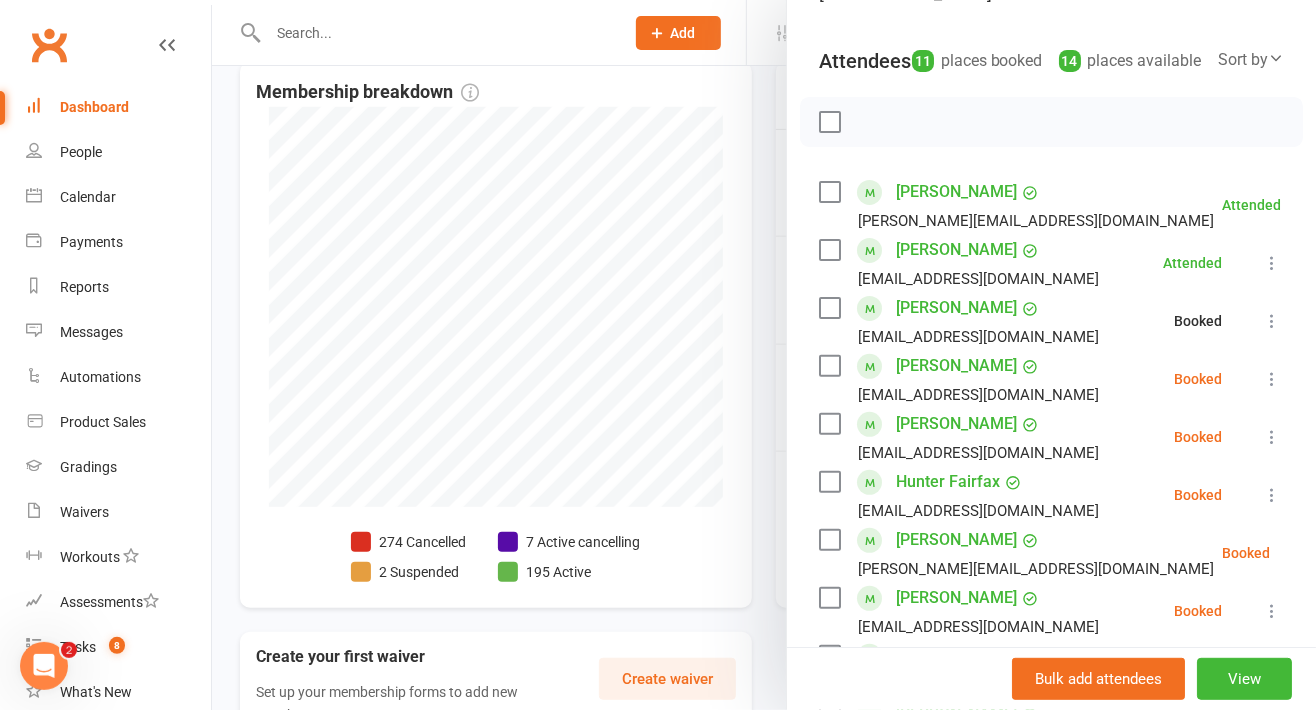 click at bounding box center (1272, 379) 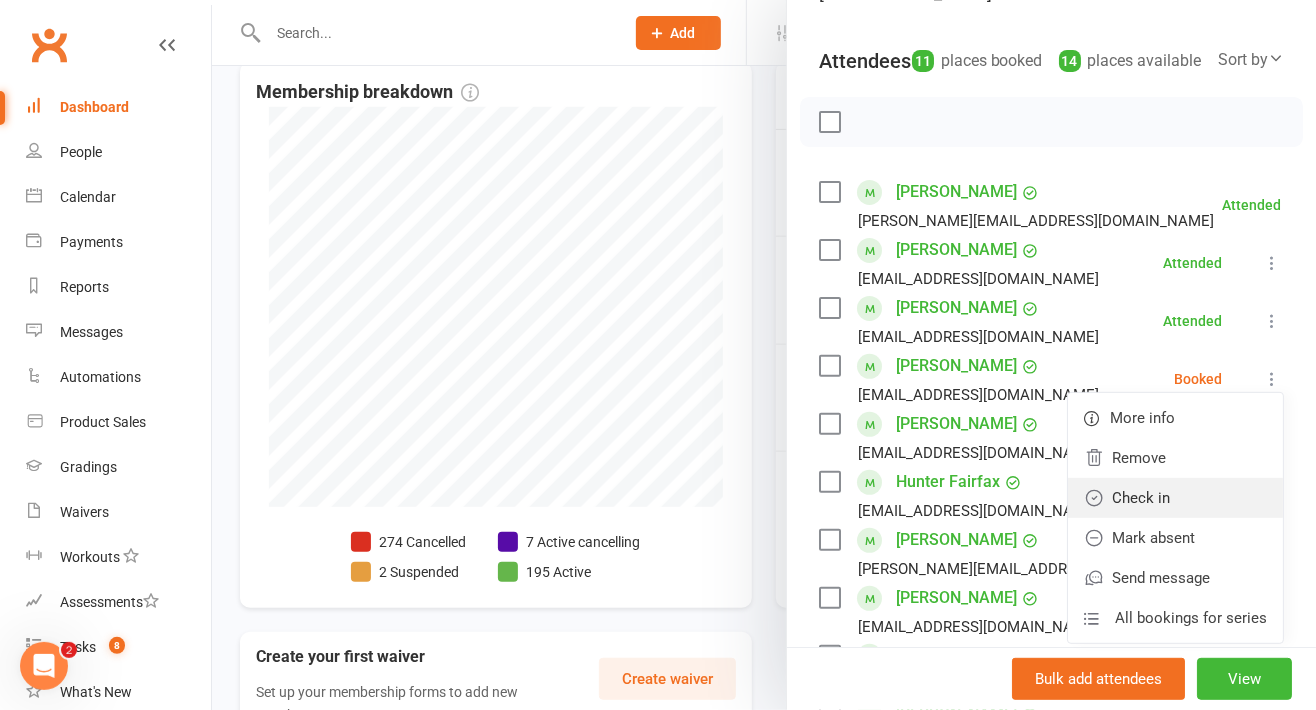 click on "Check in" at bounding box center (1175, 498) 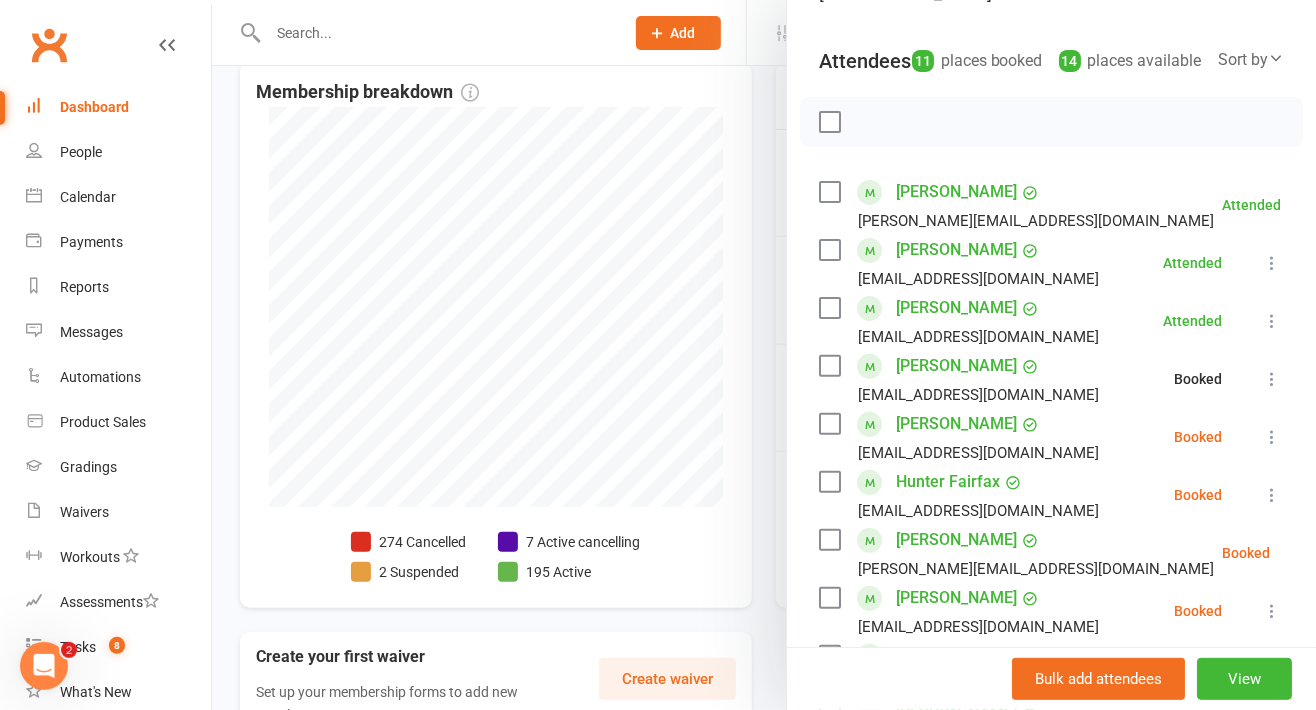 click at bounding box center [1272, 437] 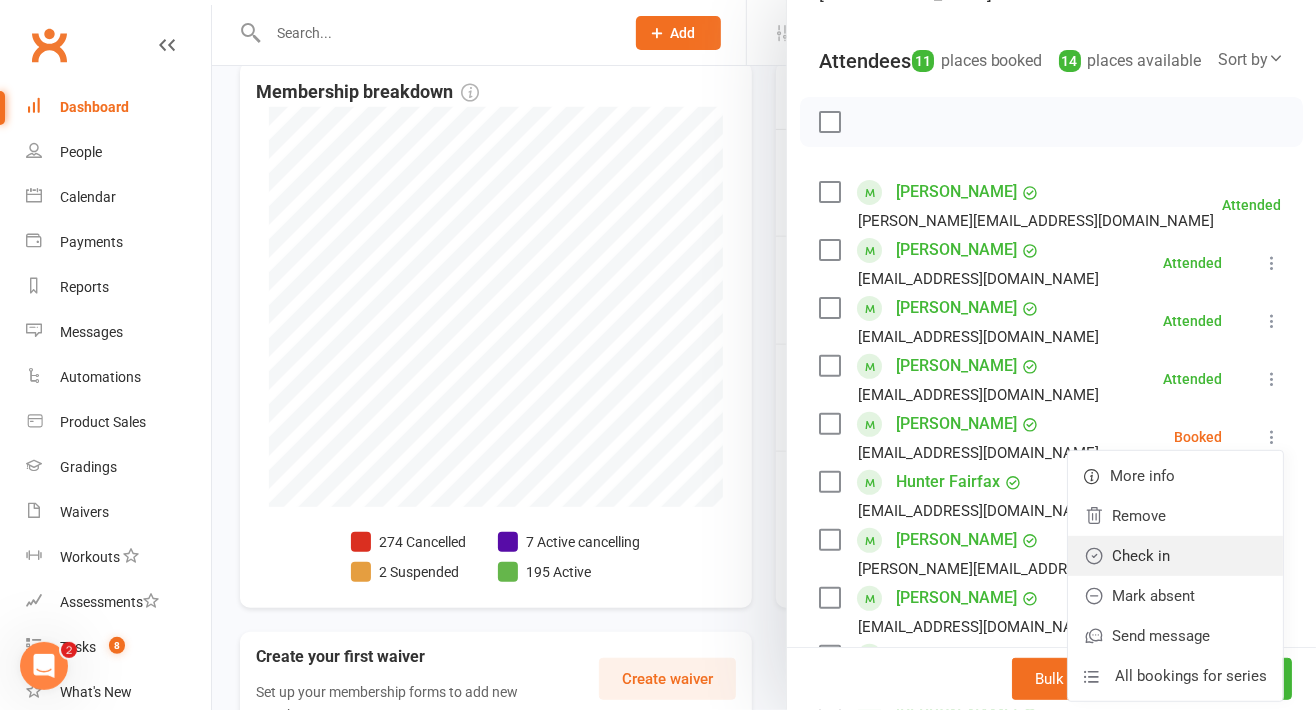 click on "Check in" at bounding box center [1175, 556] 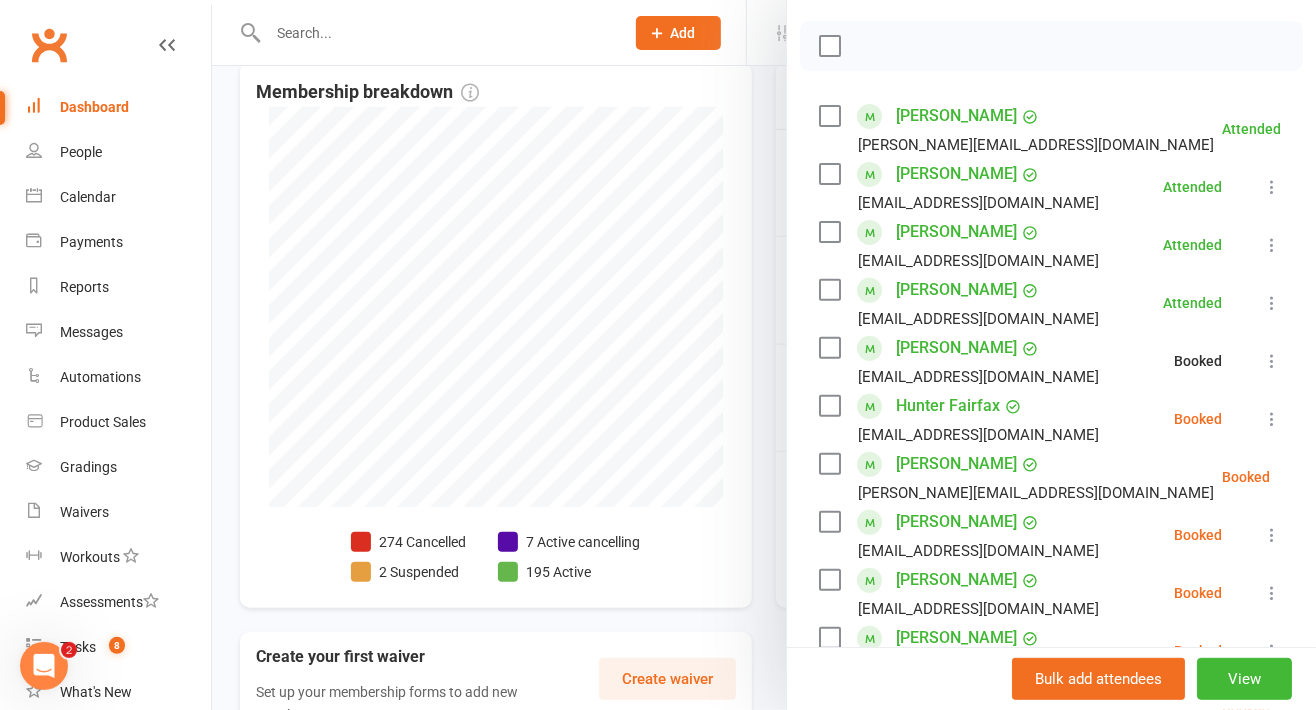 scroll, scrollTop: 304, scrollLeft: 0, axis: vertical 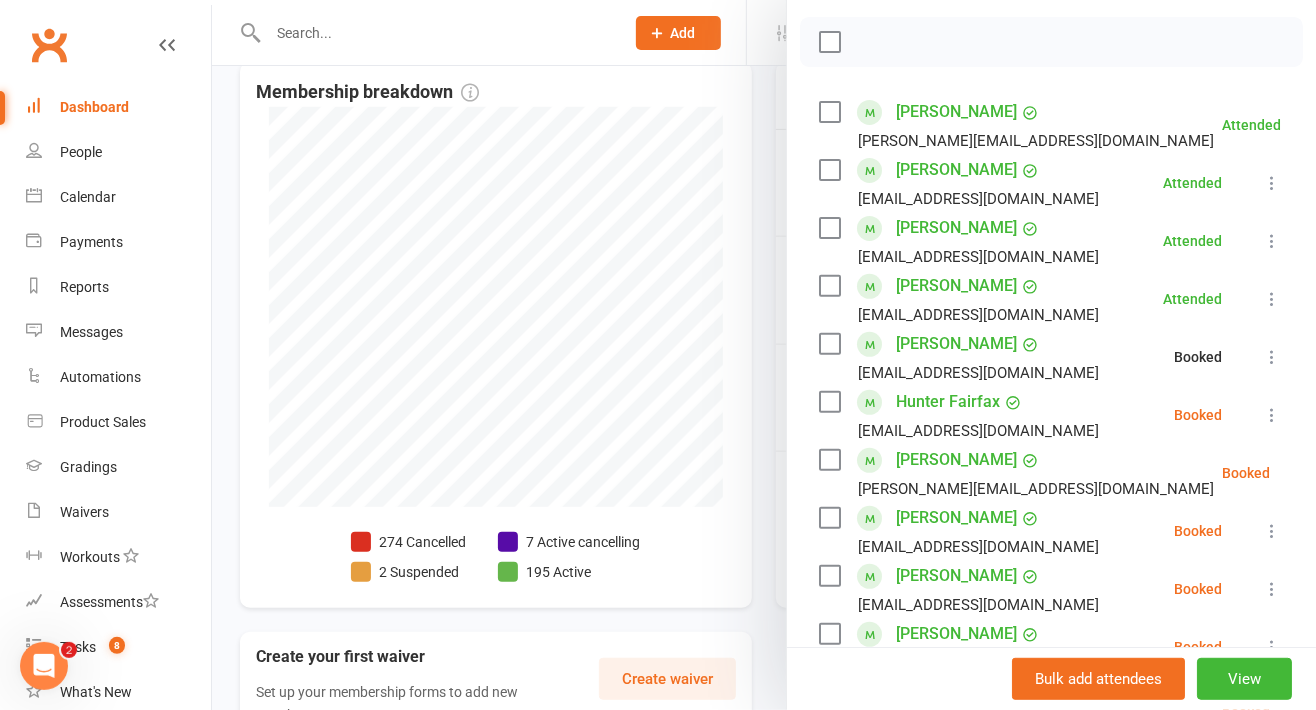 click at bounding box center (1272, 415) 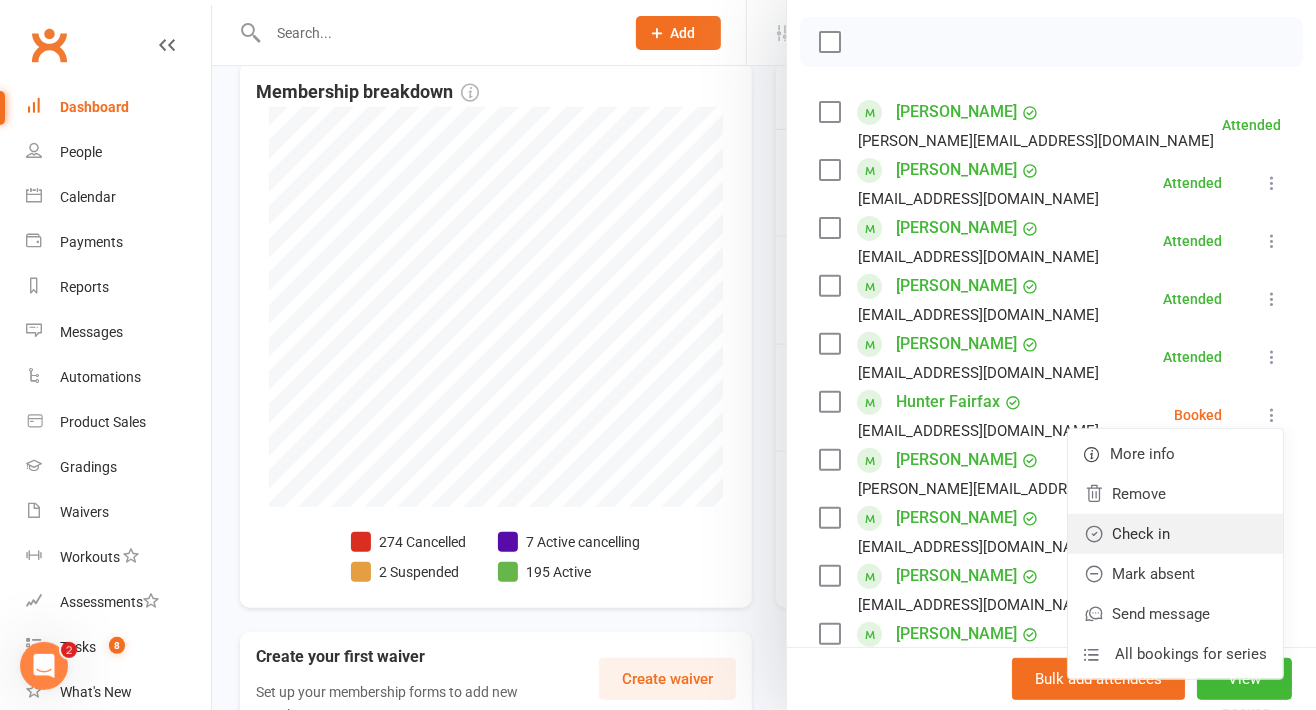 click on "Check in" at bounding box center (1175, 534) 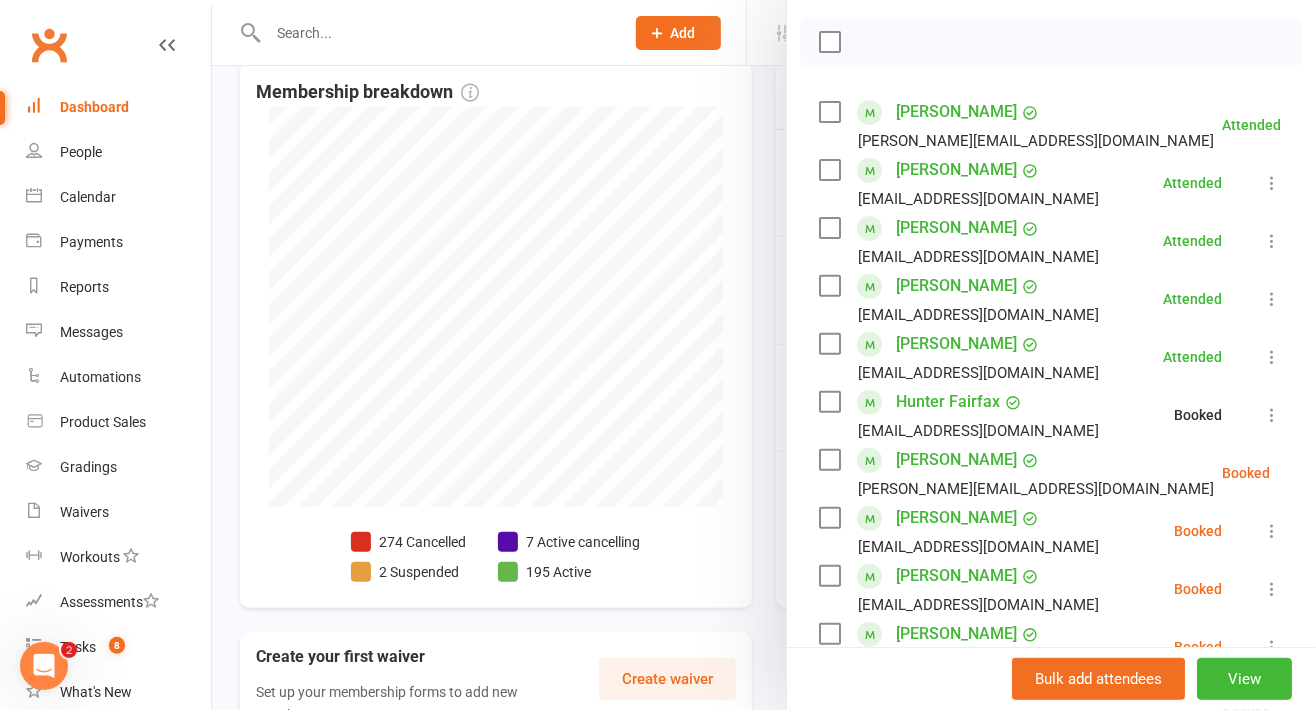 click at bounding box center (1320, 473) 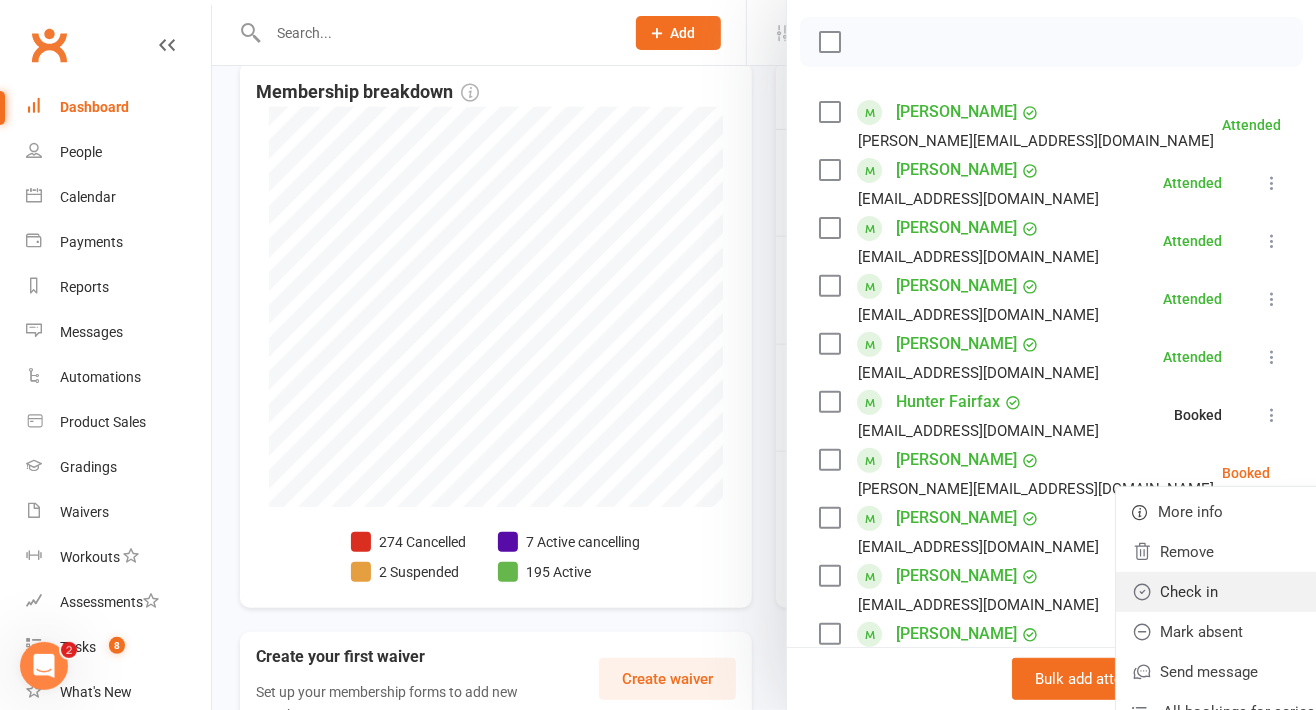 click on "Check in" at bounding box center [1223, 592] 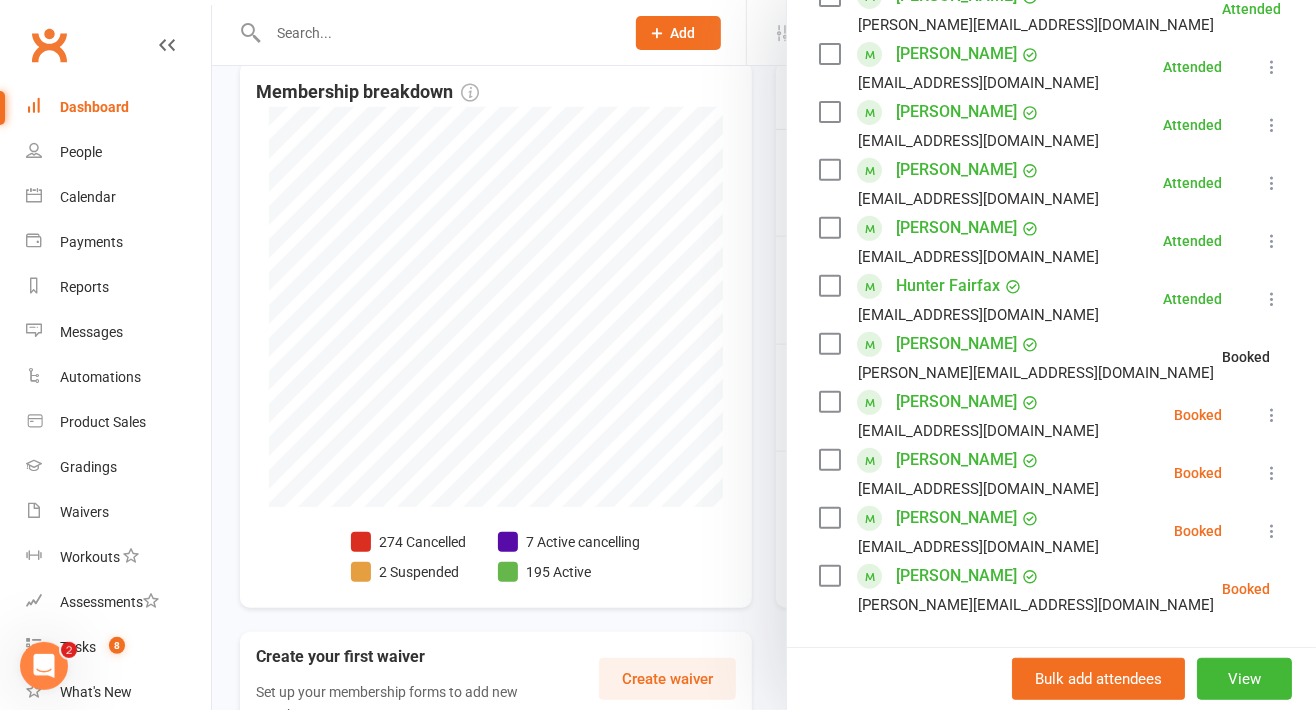 scroll, scrollTop: 433, scrollLeft: 0, axis: vertical 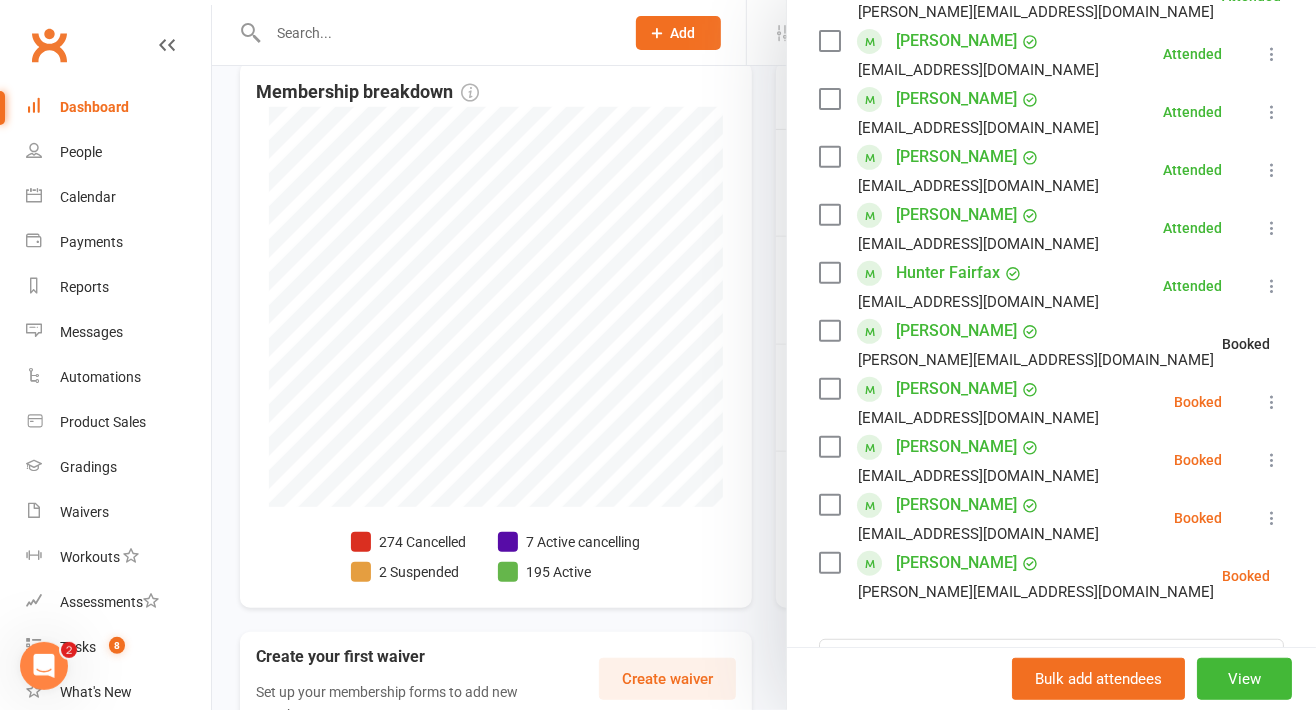 click at bounding box center [1272, 402] 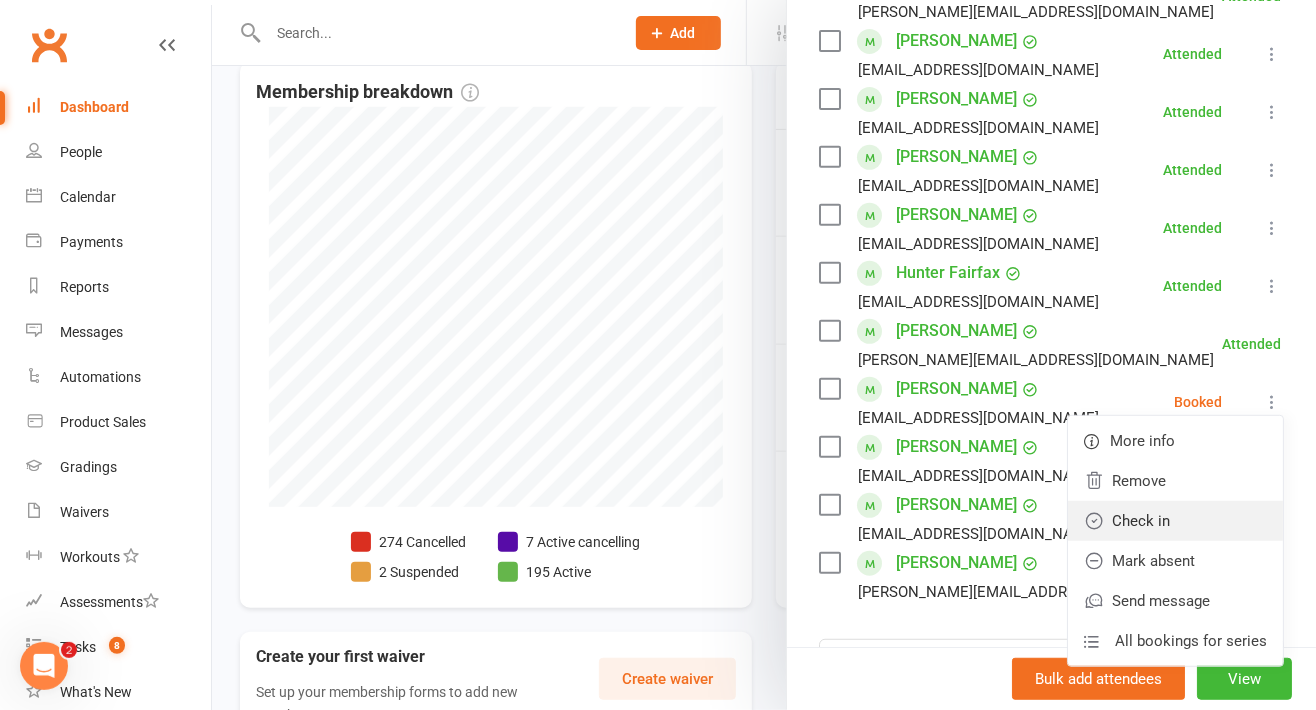 click on "Check in" at bounding box center (1175, 521) 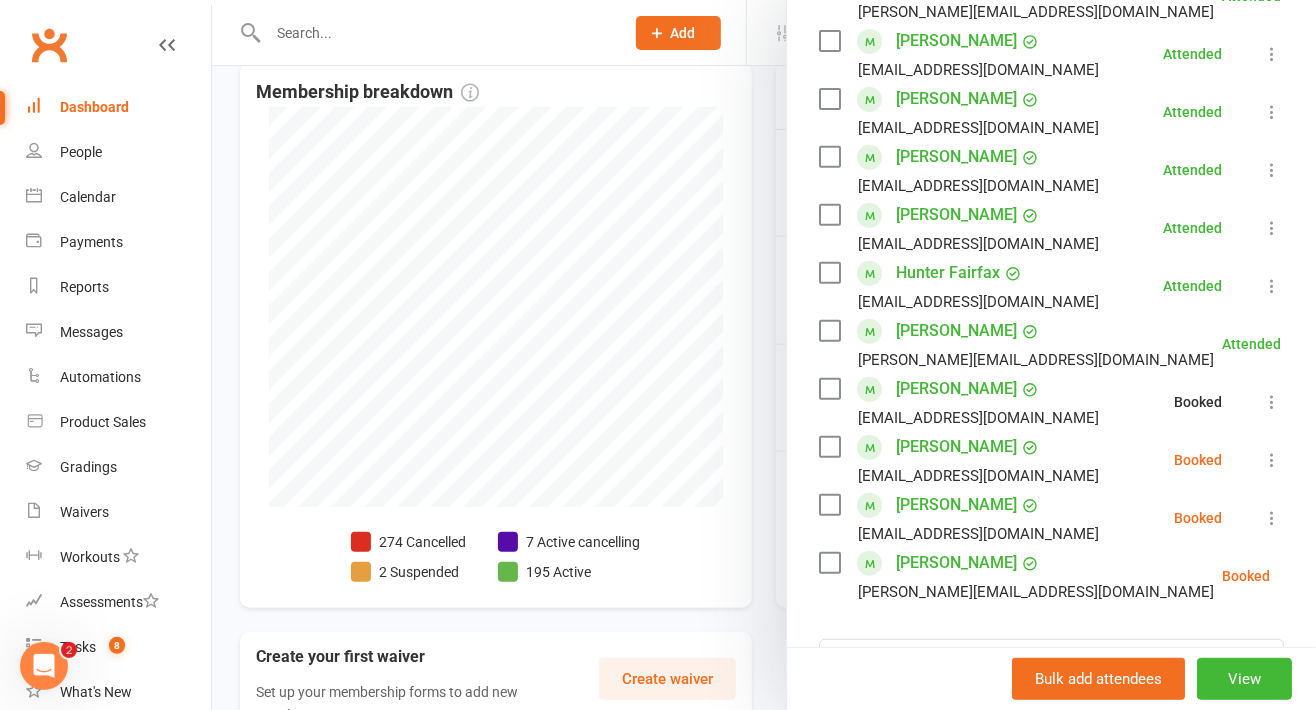 click at bounding box center [1272, 460] 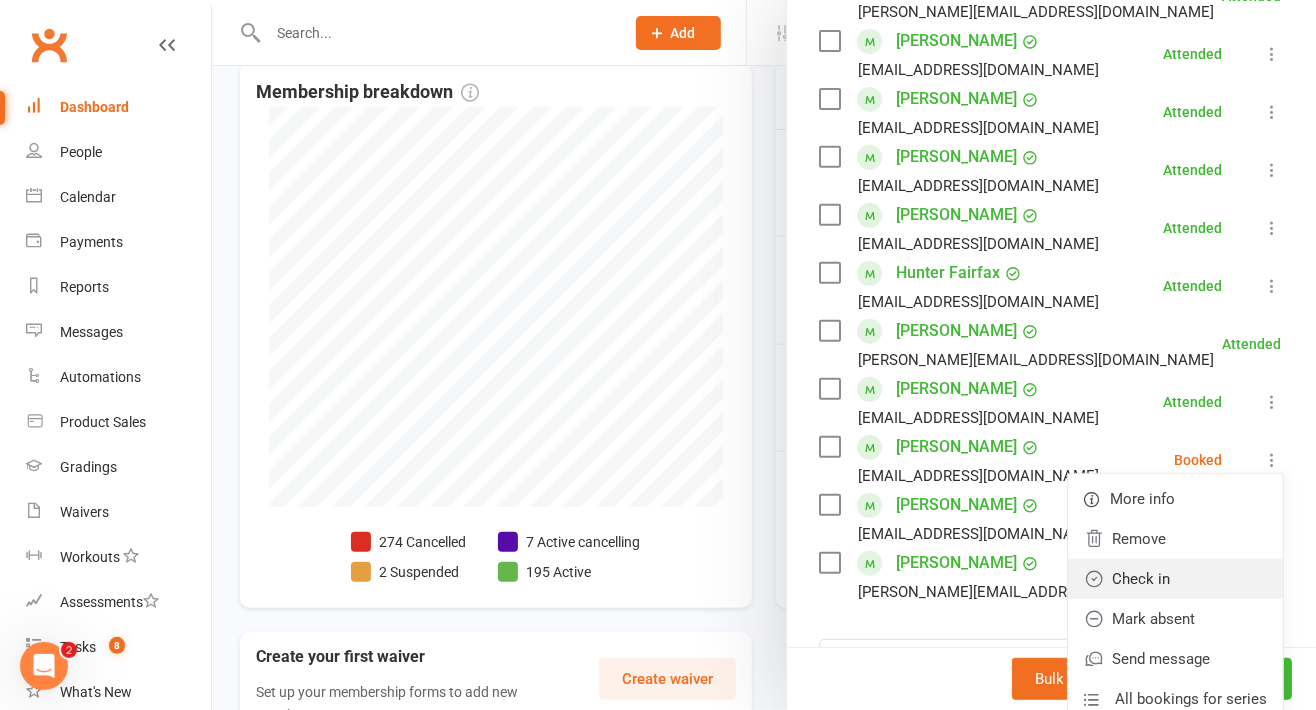 click on "Check in" at bounding box center [1175, 579] 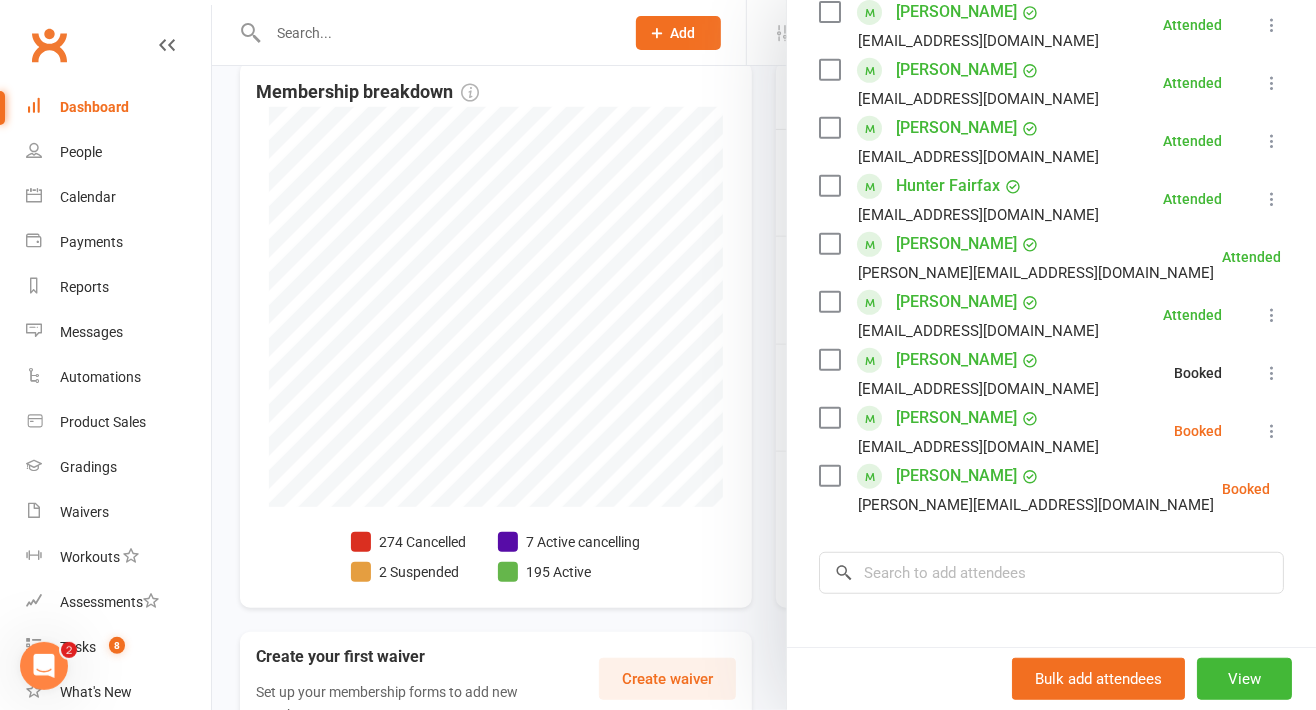 scroll, scrollTop: 522, scrollLeft: 0, axis: vertical 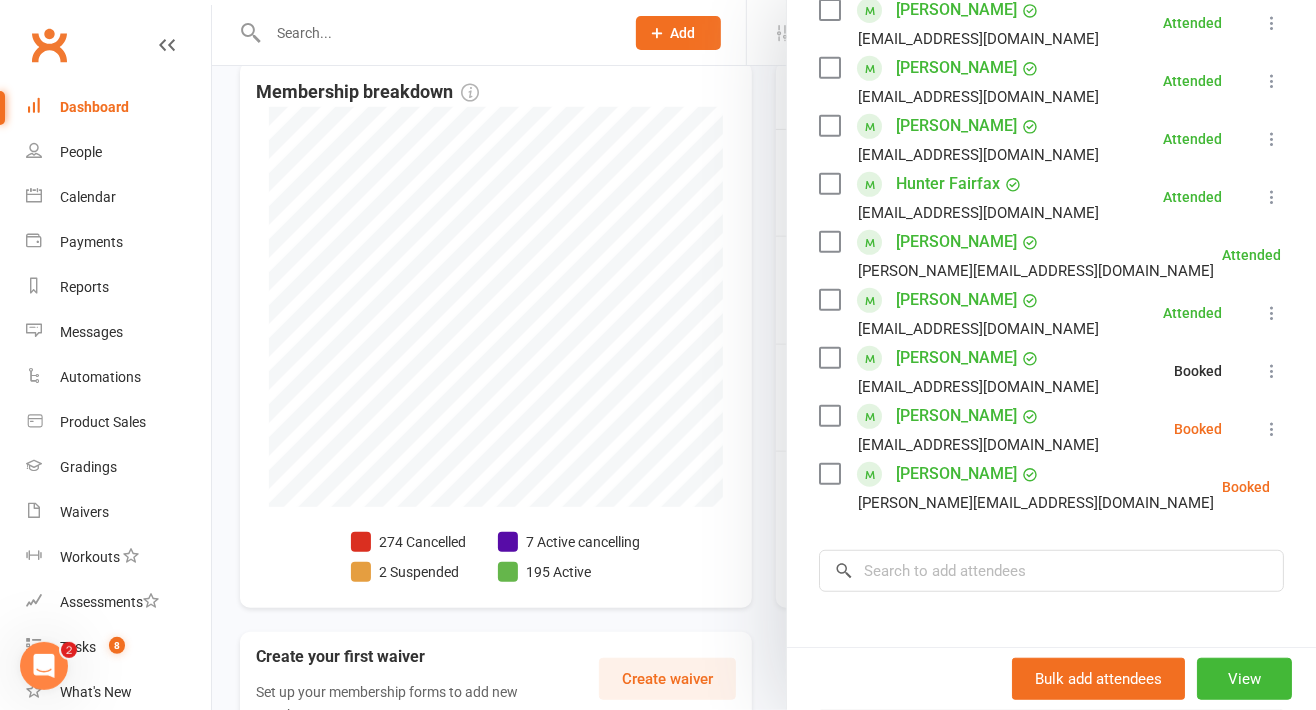 click at bounding box center [1272, 429] 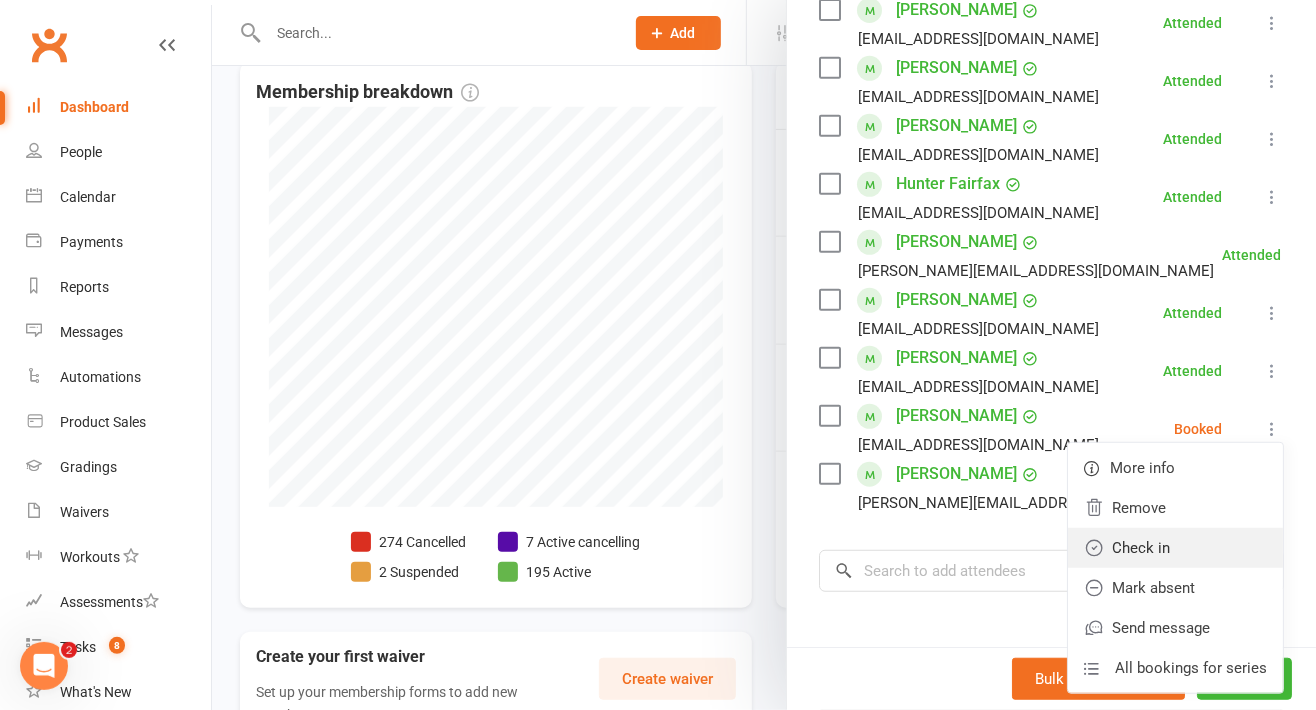 click on "Check in" at bounding box center (1175, 548) 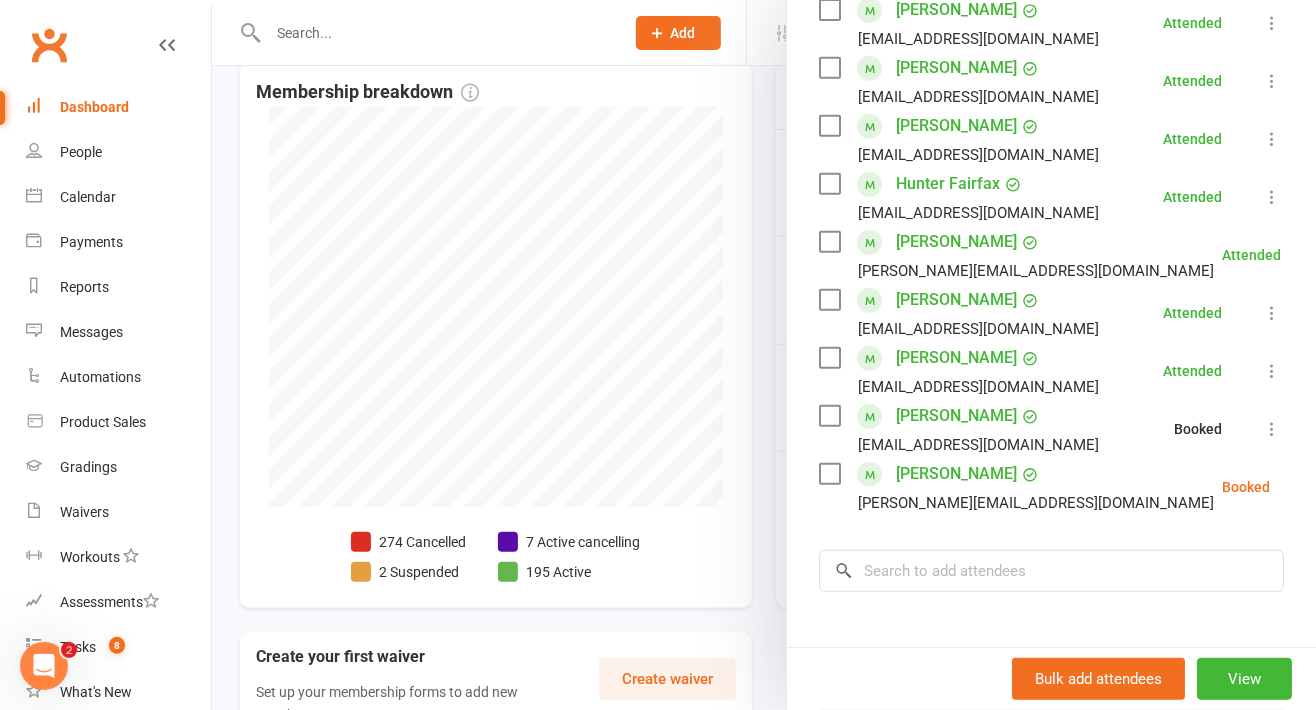 click on "Class kiosk mode  Roll call  4:30 PM - 5:00 PM, Monday, July, 14, 2025 with Premier Martial Arts Bradford  at  Bradford  Attendees  11  places booked 14  places available Sort by  Last name  First name  Booking created    Ali Al Dargaly  anisa.haq@icloud.com Attended More info  Remove  Mark absent  Undo check-in  Send message  All bookings for series    Hiba Aziz  g_naz100@hotmail.com Attended More info  Remove  Mark absent  Undo check-in  Send message  All bookings for series    Noor Aziz  g_naz100@hotmail.com Attended More info  Remove  Mark absent  Undo check-in  Send message  All bookings for series    Quinlan Burnett  leahw191@gmail.com Attended More info  Remove  Mark absent  Undo check-in  Send message  All bookings for series    Harrison Fairfax  Overton1605@gmail.com Attended More info  Remove  Mark absent  Undo check-in  Send message  All bookings for series    Hunter Fairfax  overton1605@gmail.com Attended More info  Remove  Mark absent  Undo check-in  Send message  All bookings for series" at bounding box center (1051, 219) 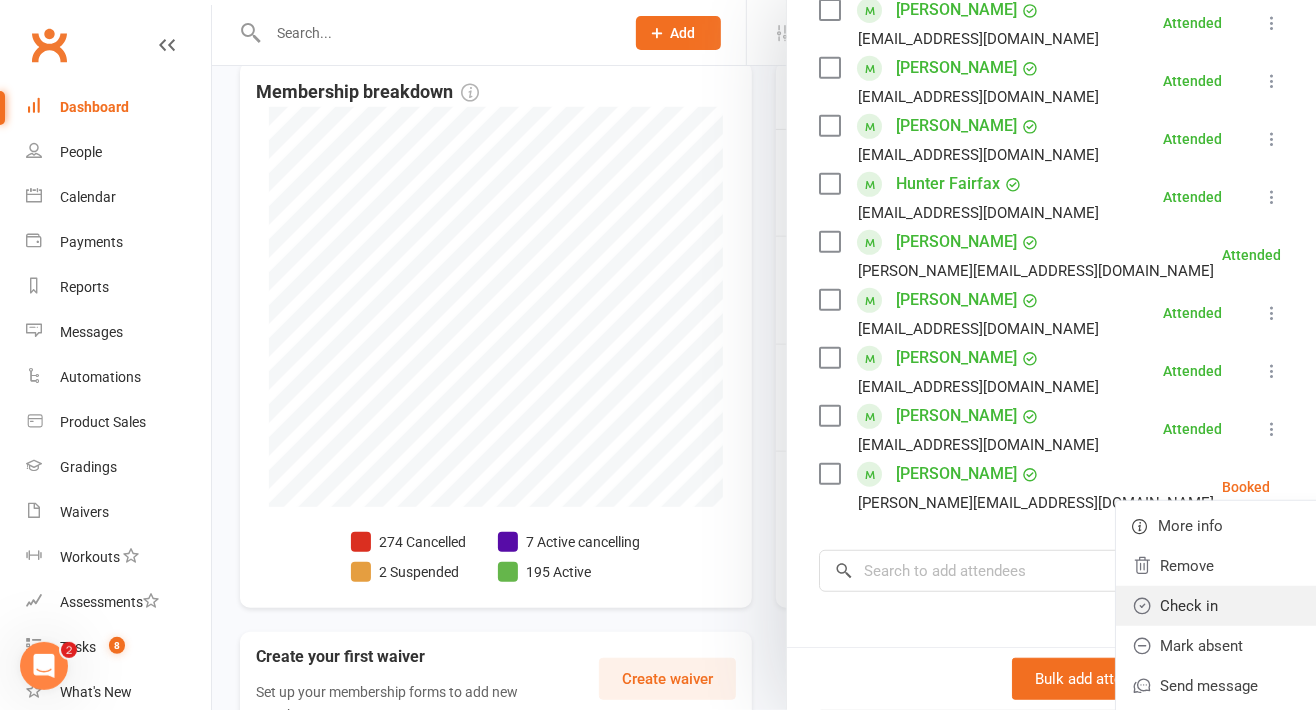 click on "Check in" at bounding box center [1223, 606] 